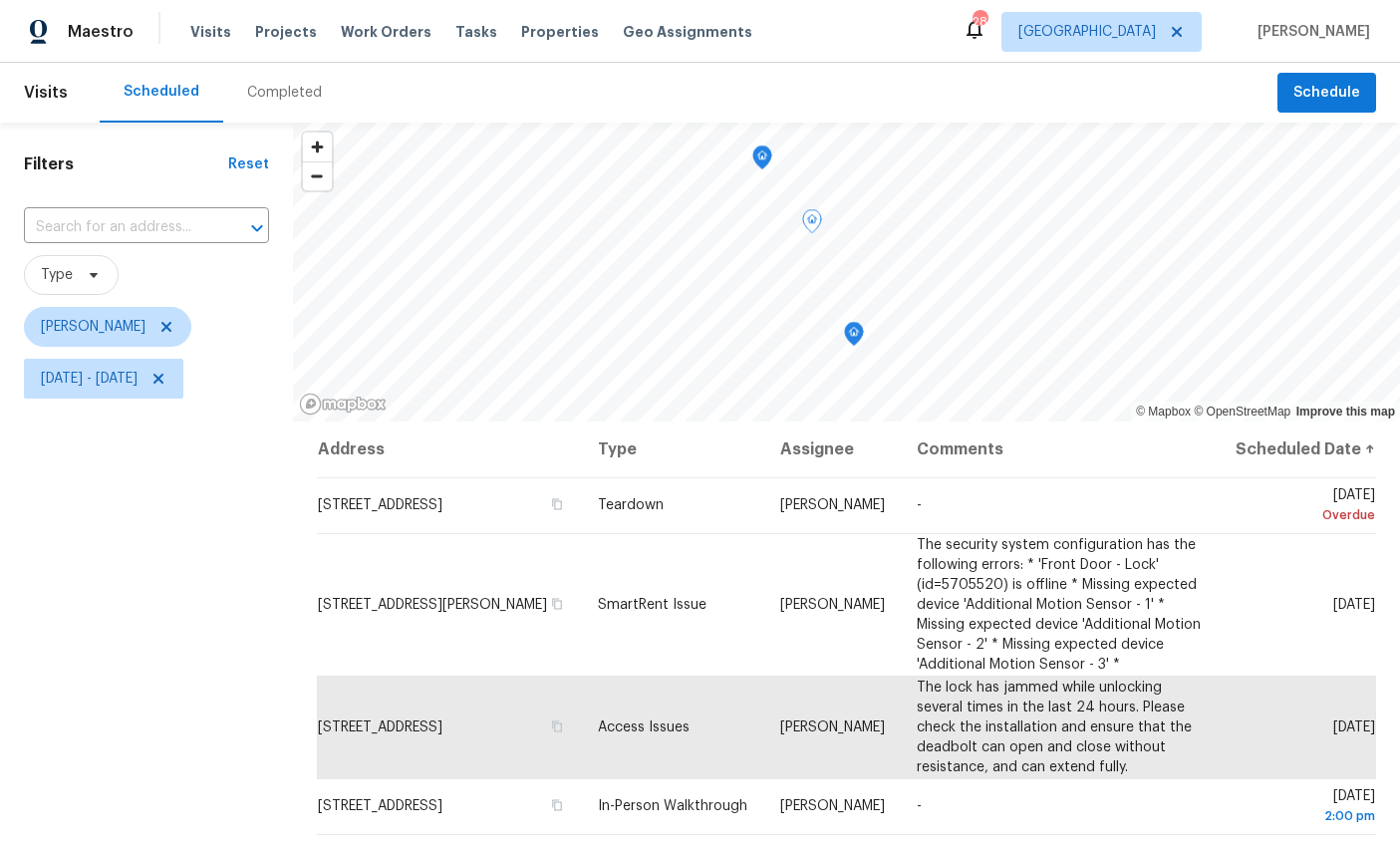scroll, scrollTop: 14, scrollLeft: 43, axis: both 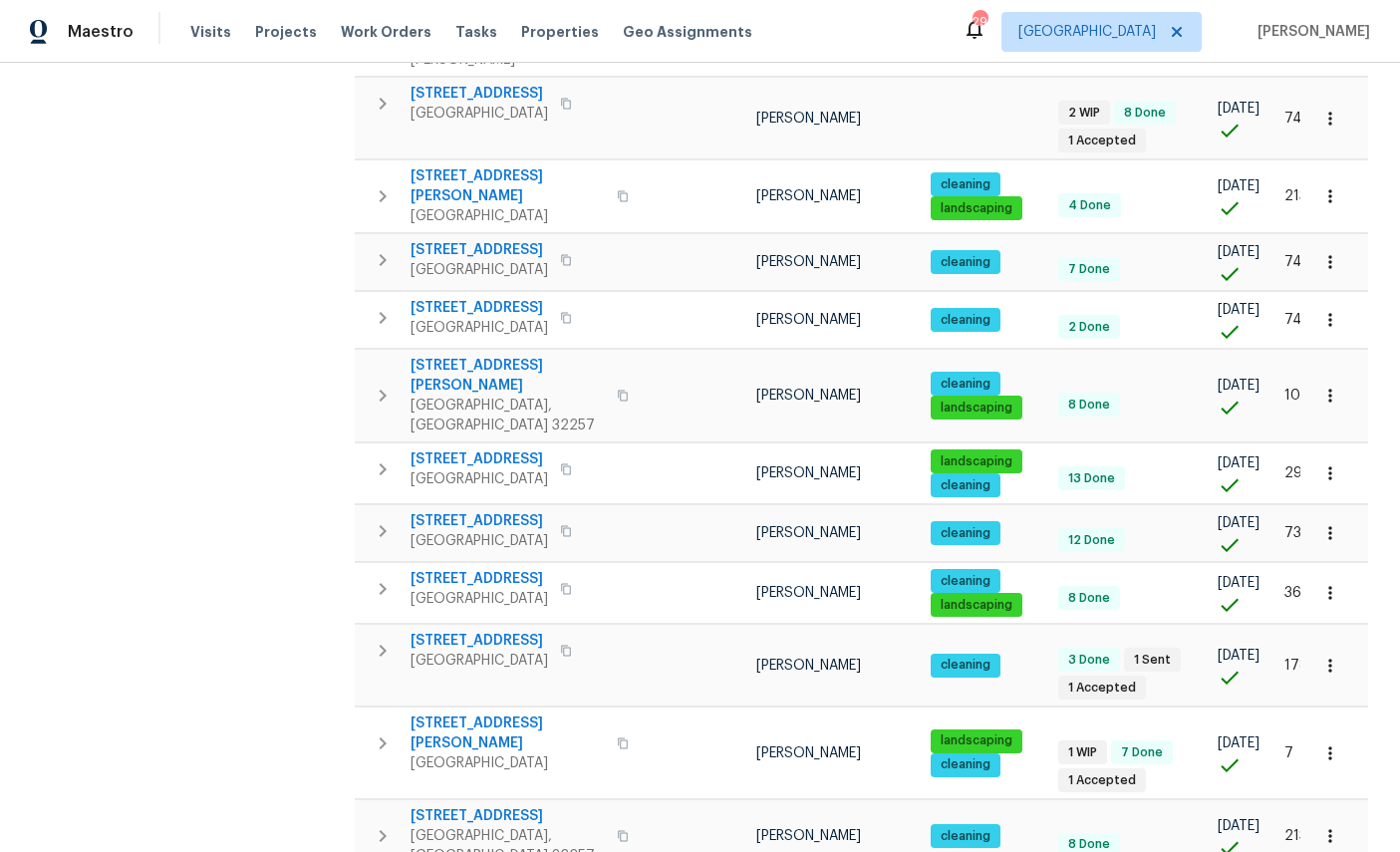 click 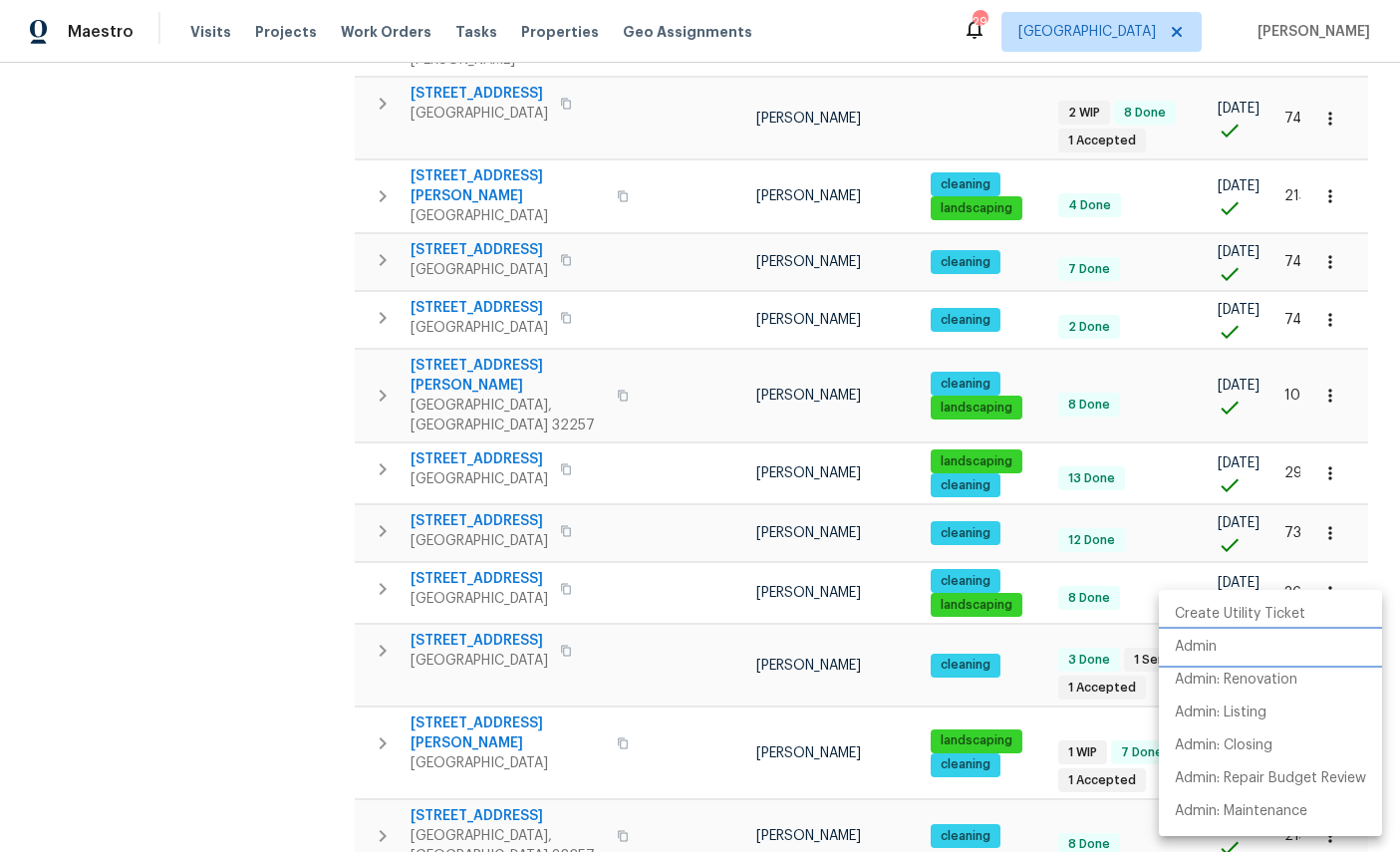 click on "Admin" at bounding box center (1196, 647) 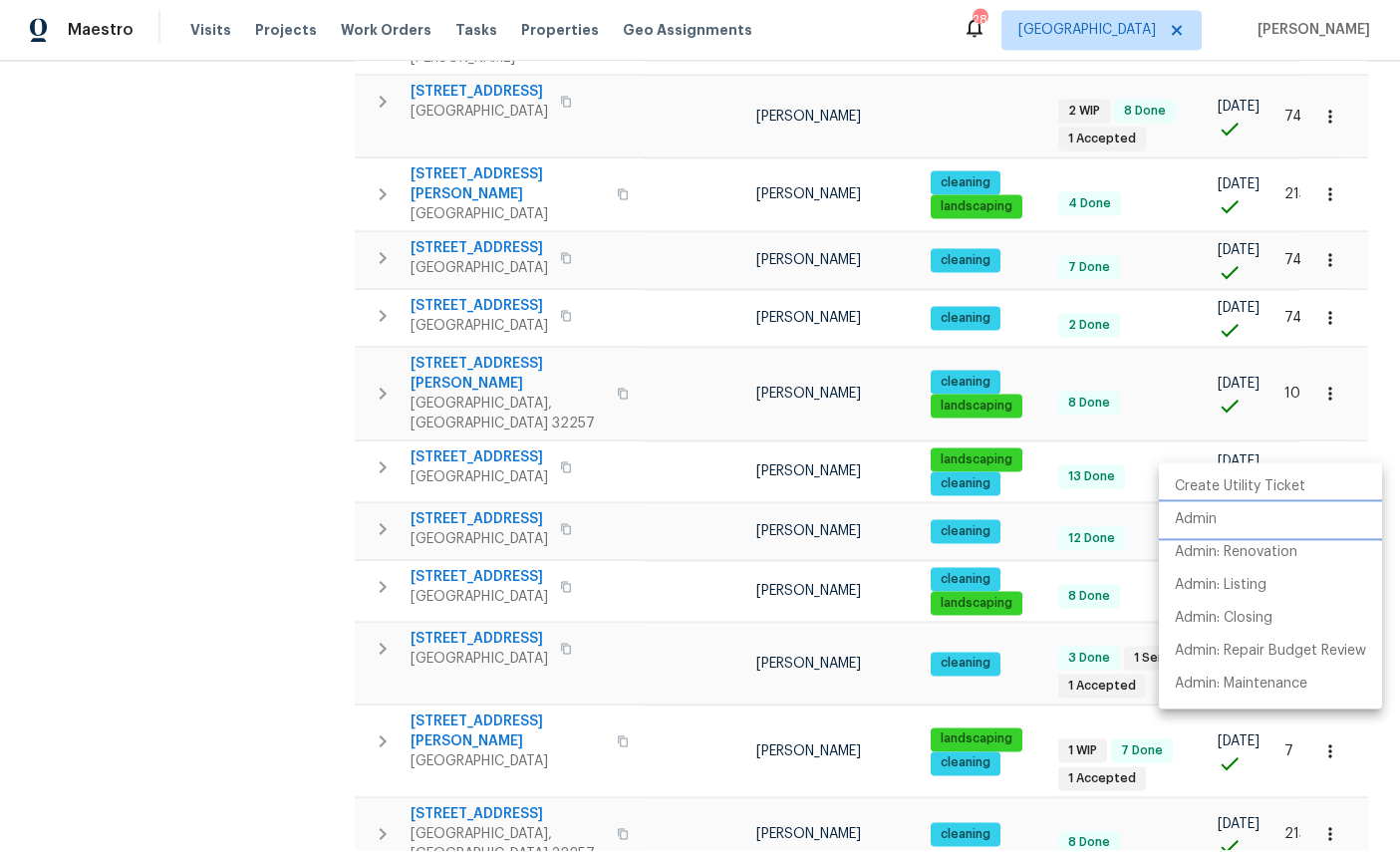 scroll, scrollTop: 0, scrollLeft: 0, axis: both 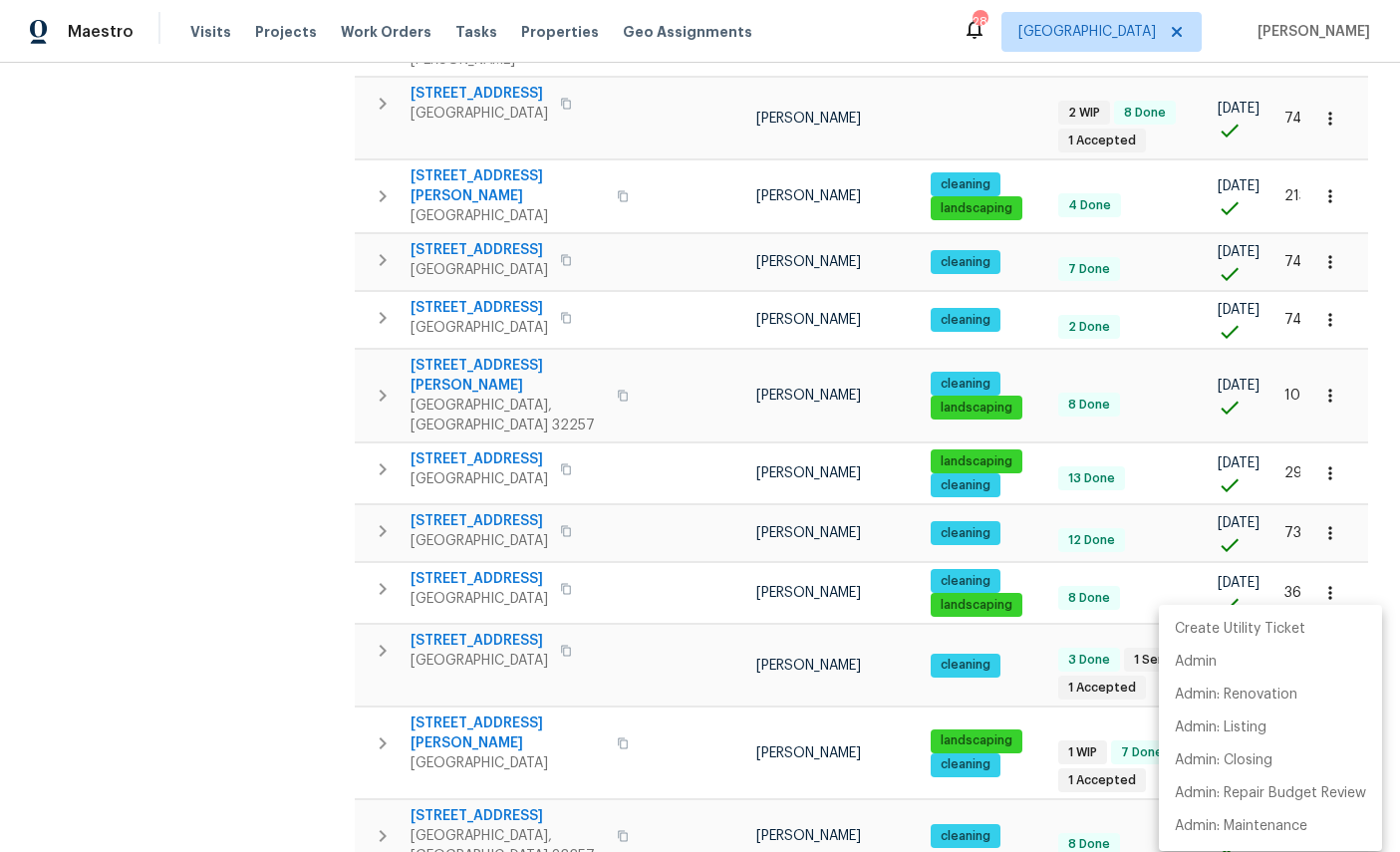 click at bounding box center (700, 426) 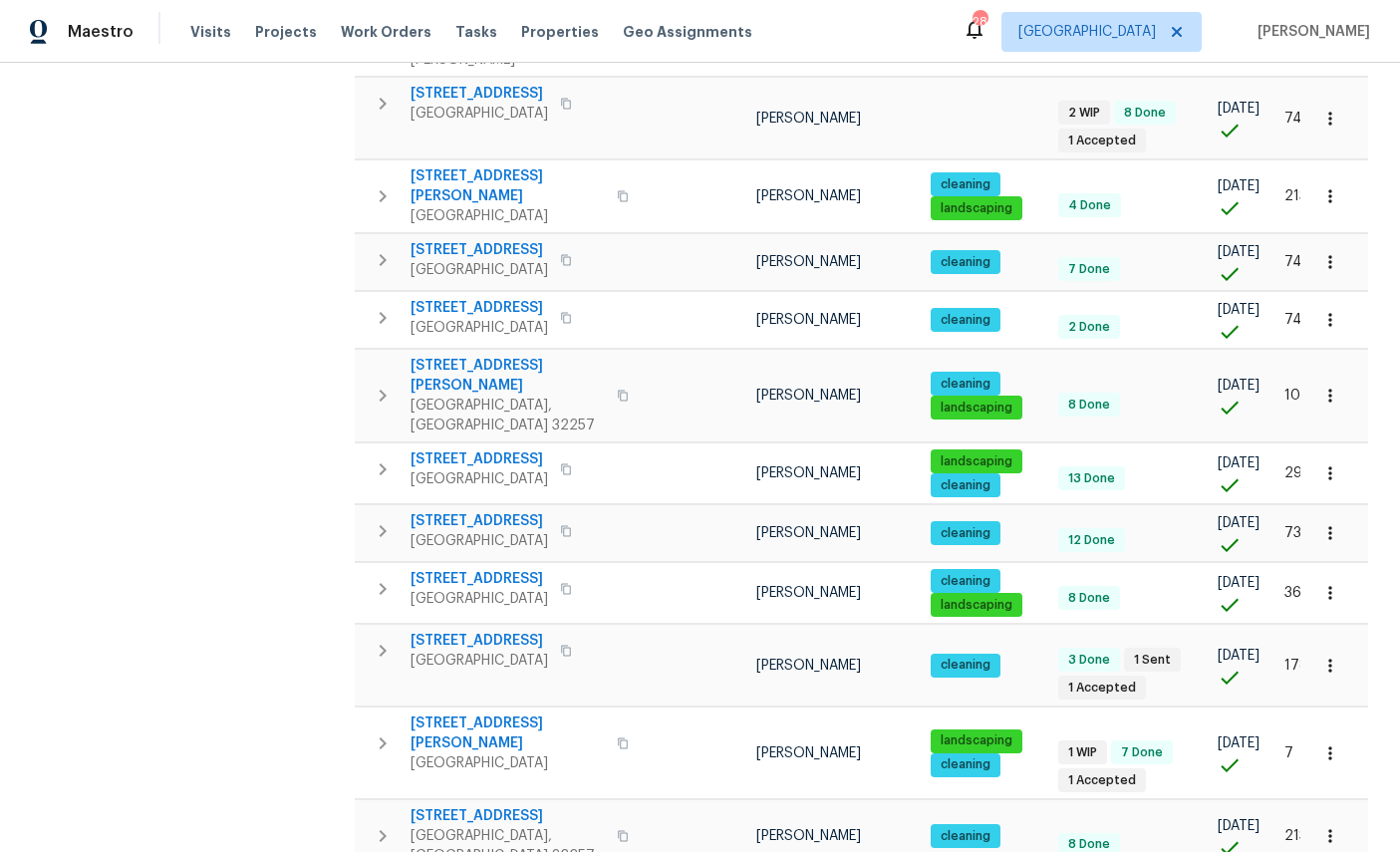 click on "Address Address Markets 1  Selected Markets Individuals 1  Selected Individuals Flags Flags" at bounding box center [193, 315] 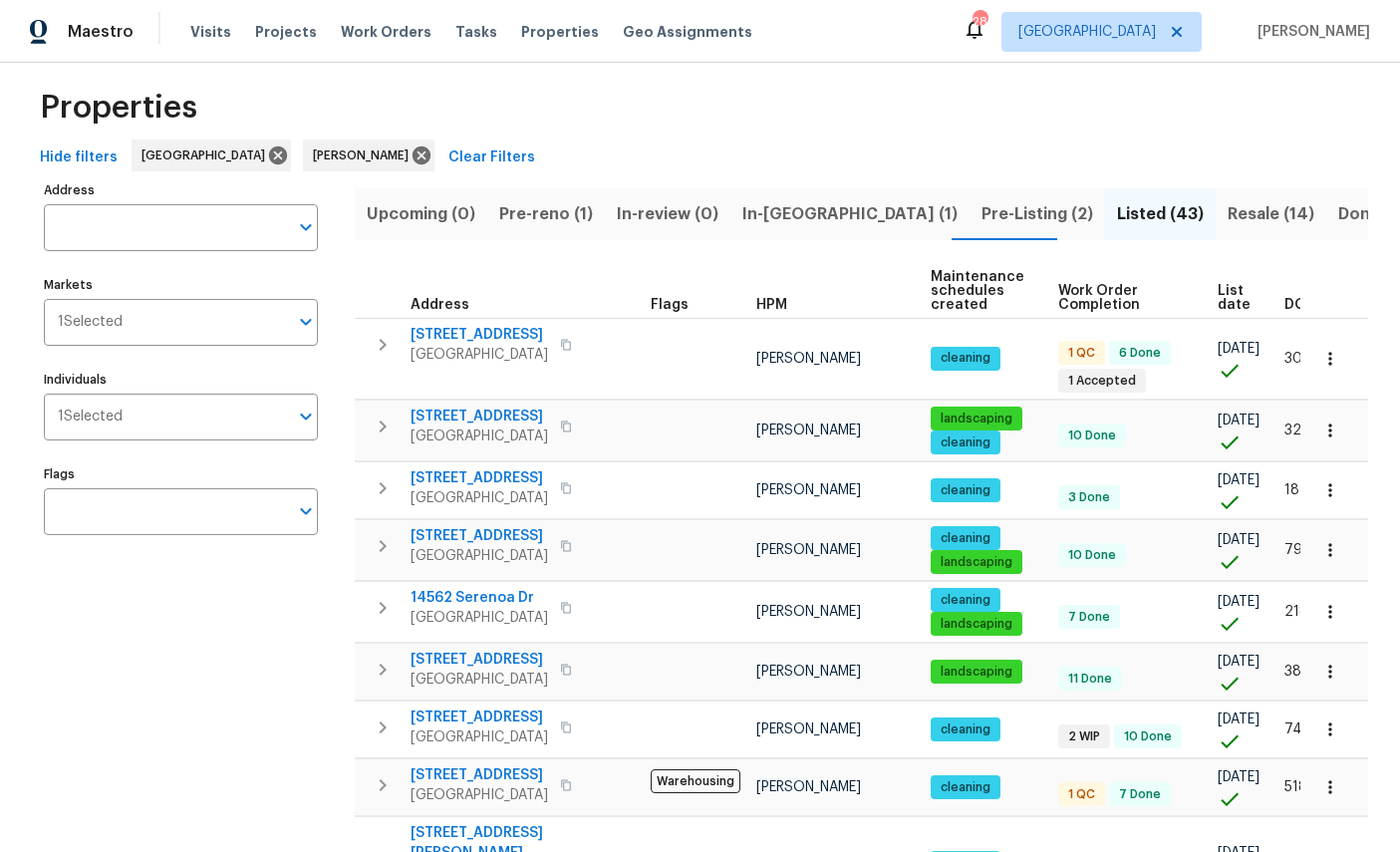 scroll, scrollTop: 18, scrollLeft: 0, axis: vertical 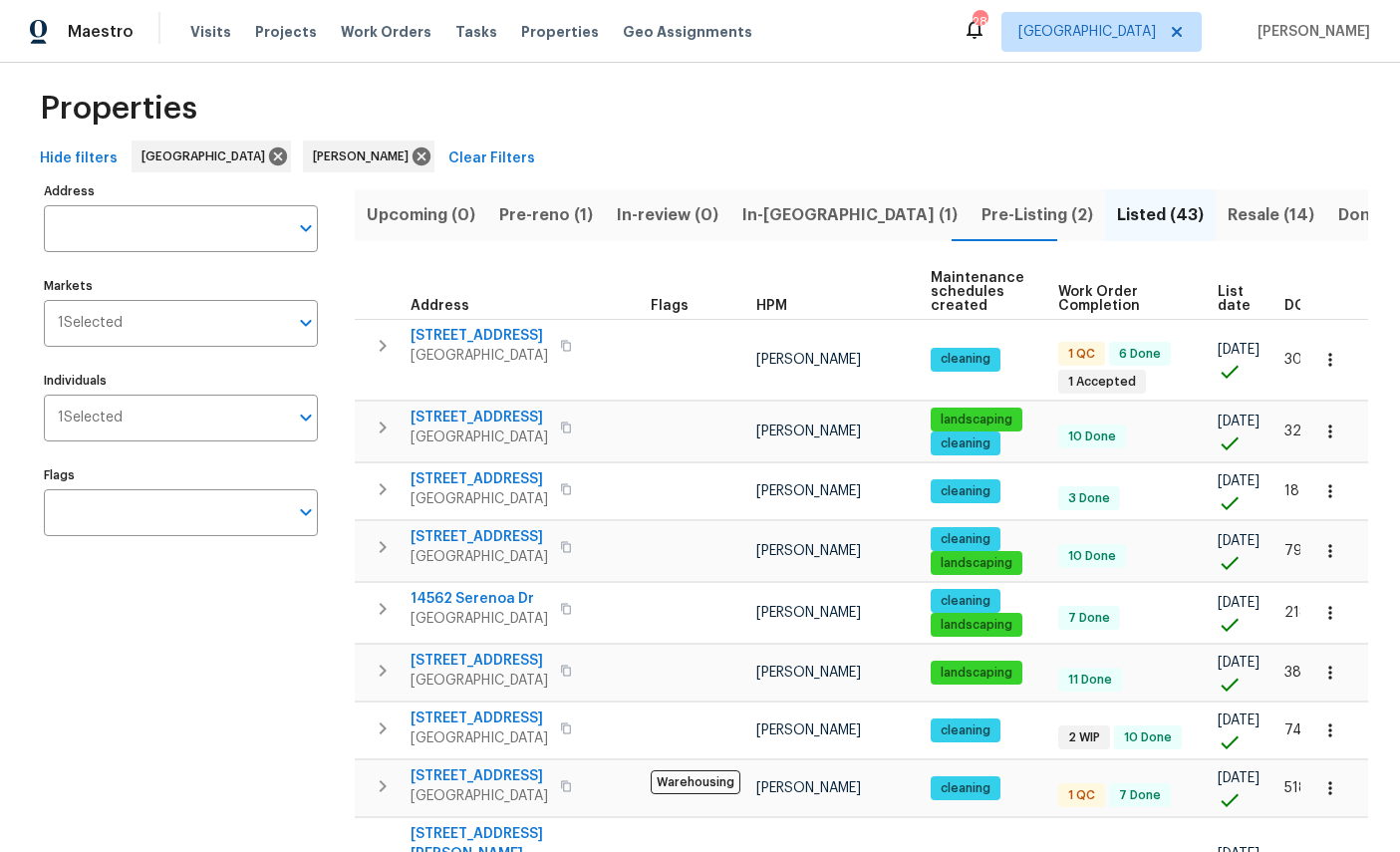 click on "Pre-reno (1)" at bounding box center (546, 215) 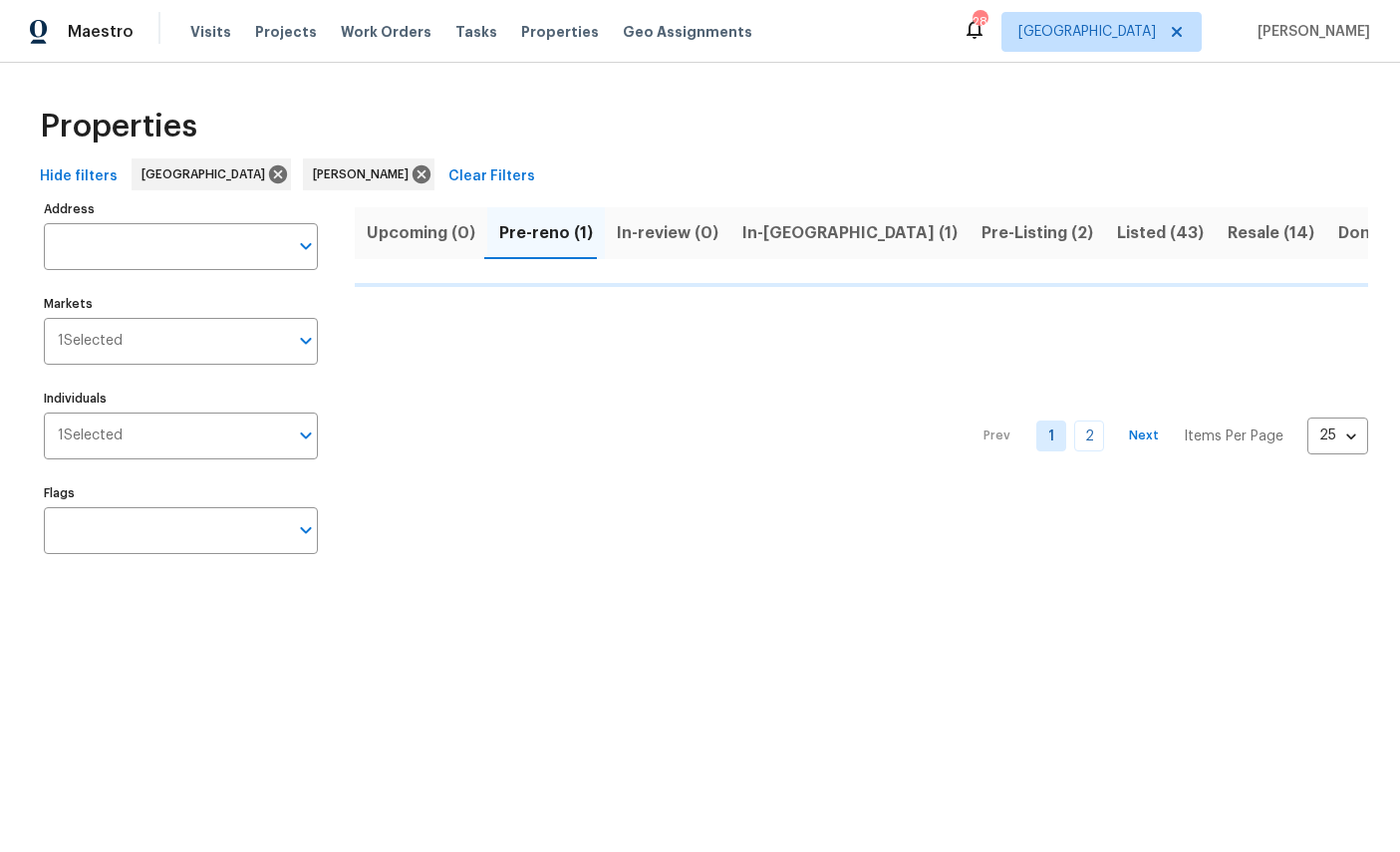 scroll, scrollTop: 0, scrollLeft: 0, axis: both 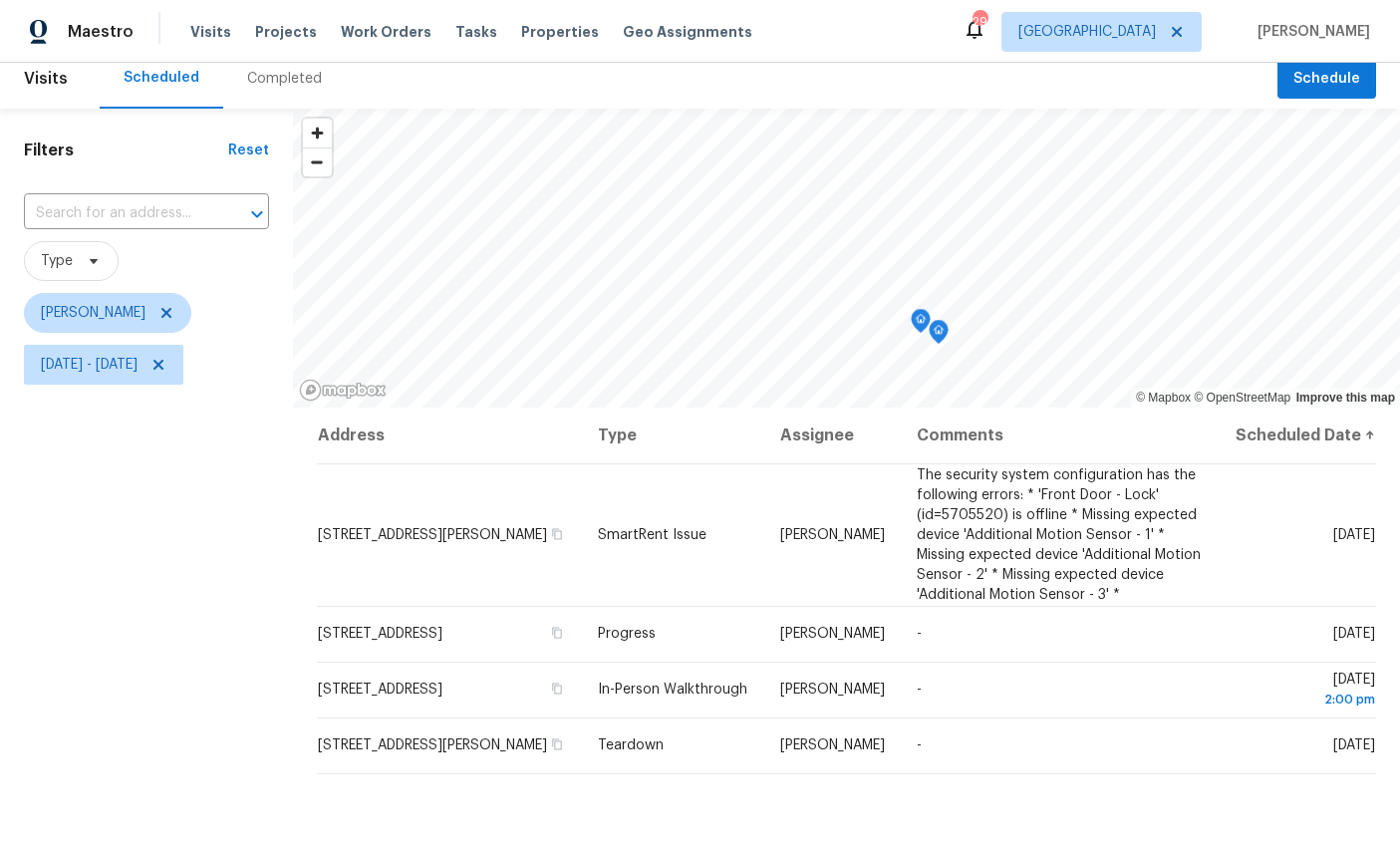 click 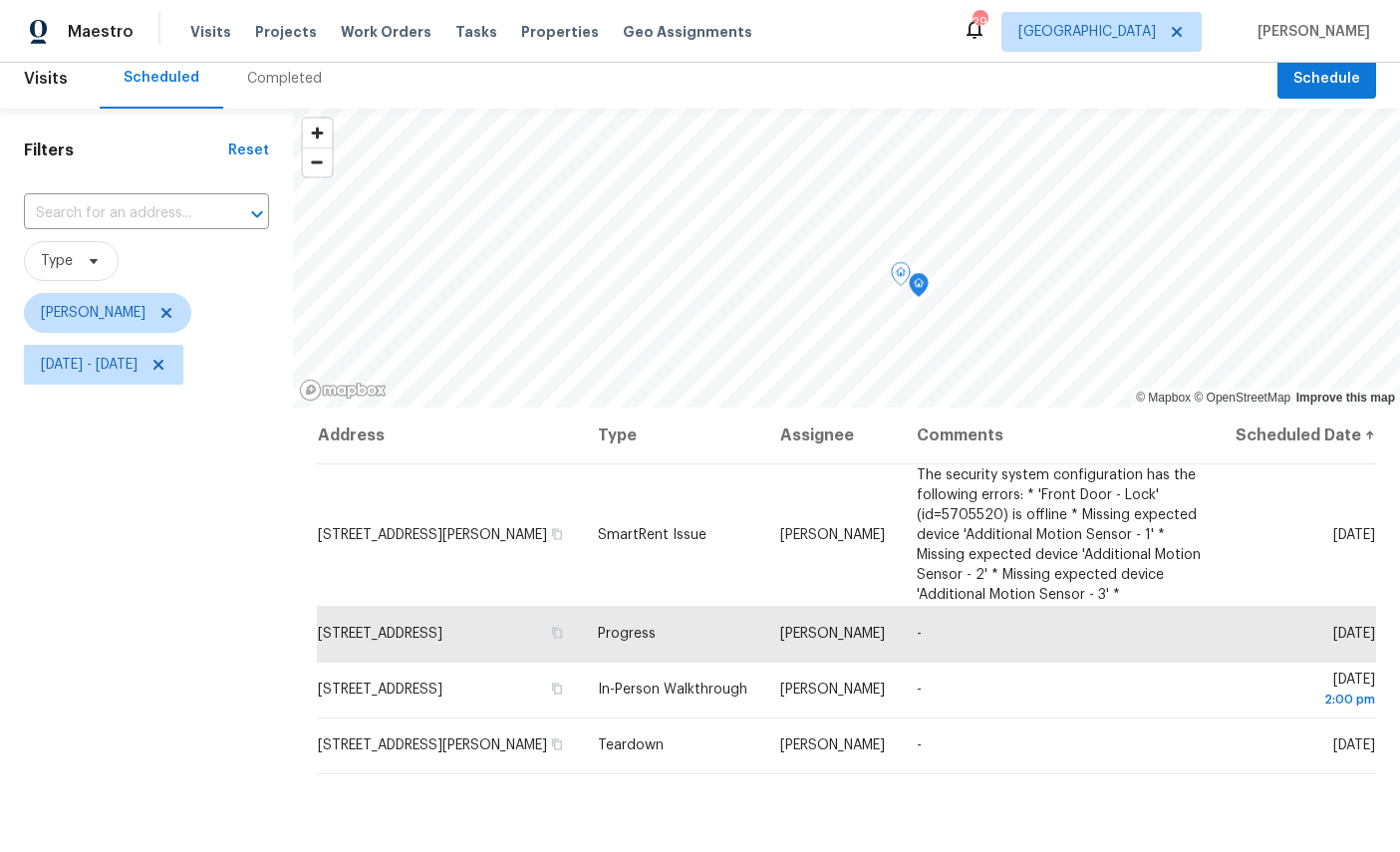 click 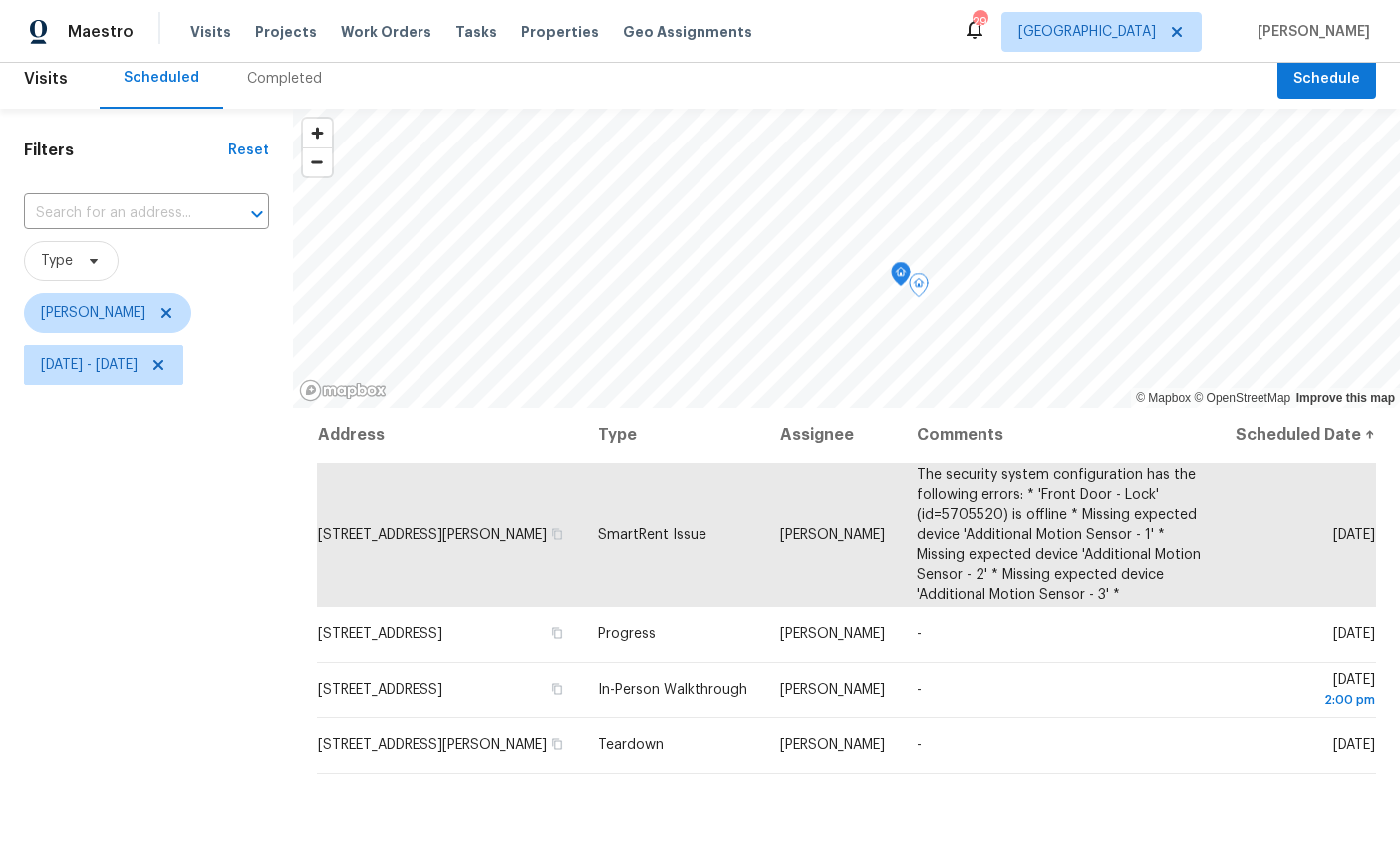 click 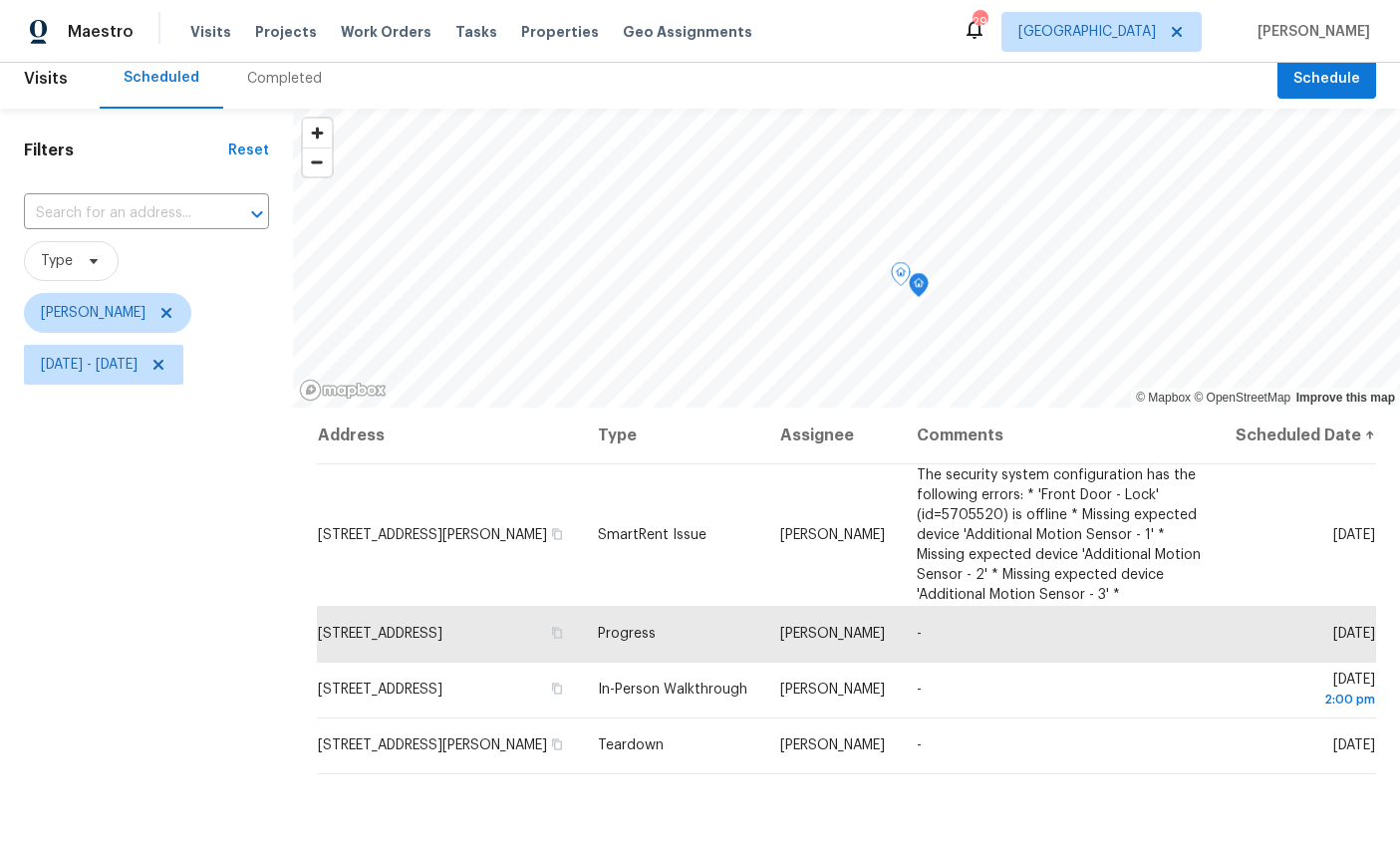 scroll, scrollTop: 24, scrollLeft: 0, axis: vertical 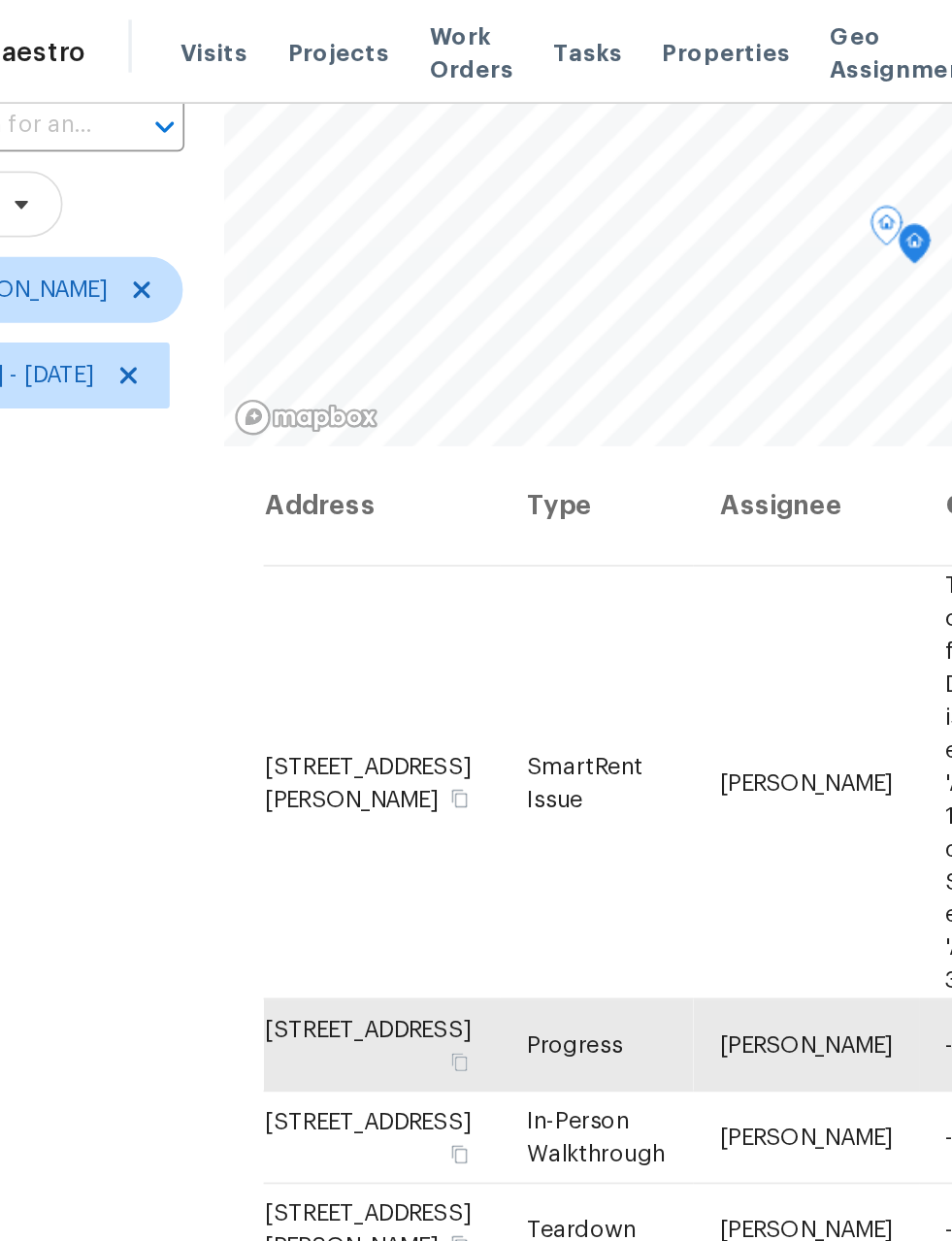 click on "Maestro" at bounding box center [98, 31] 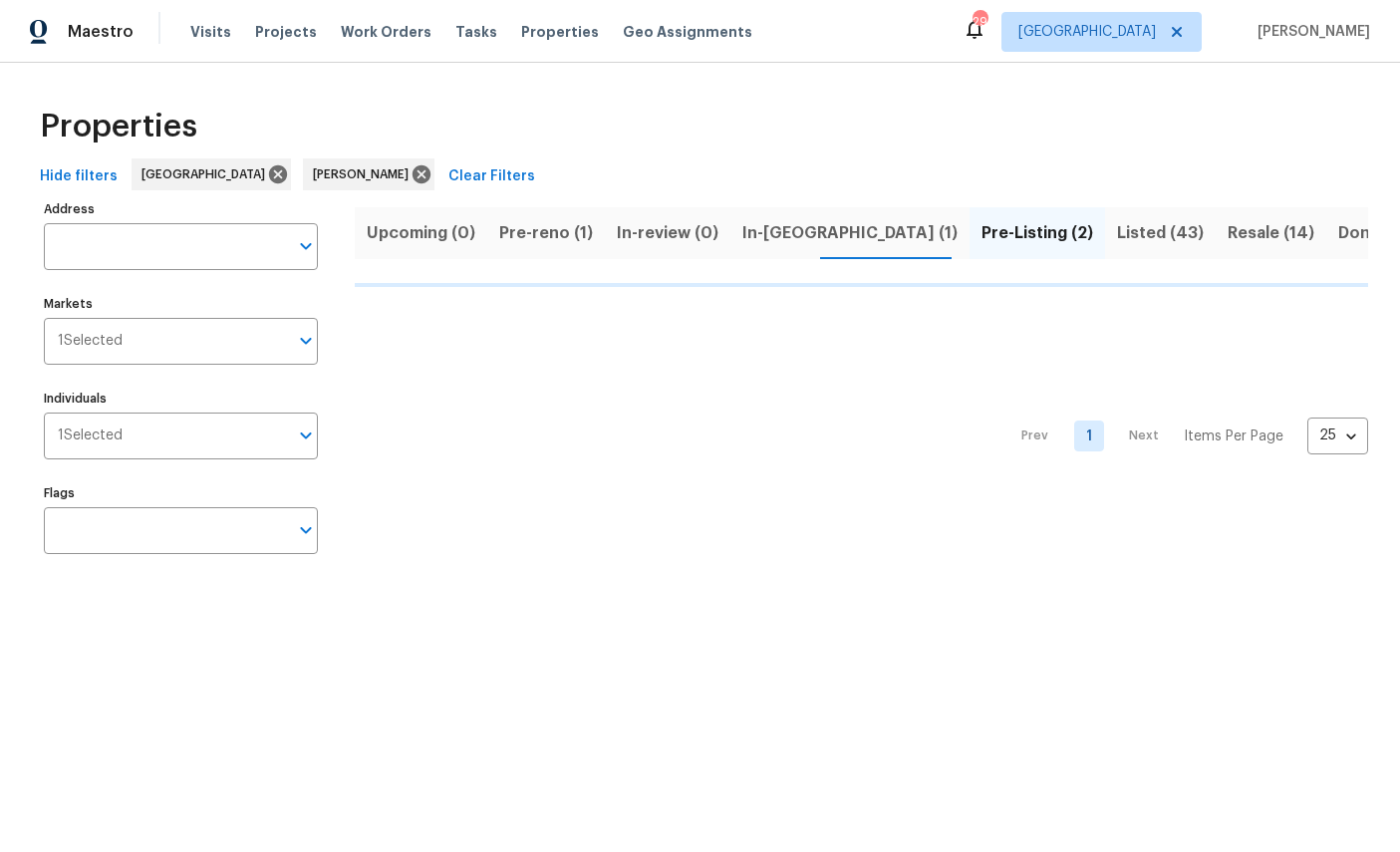 scroll, scrollTop: 0, scrollLeft: 0, axis: both 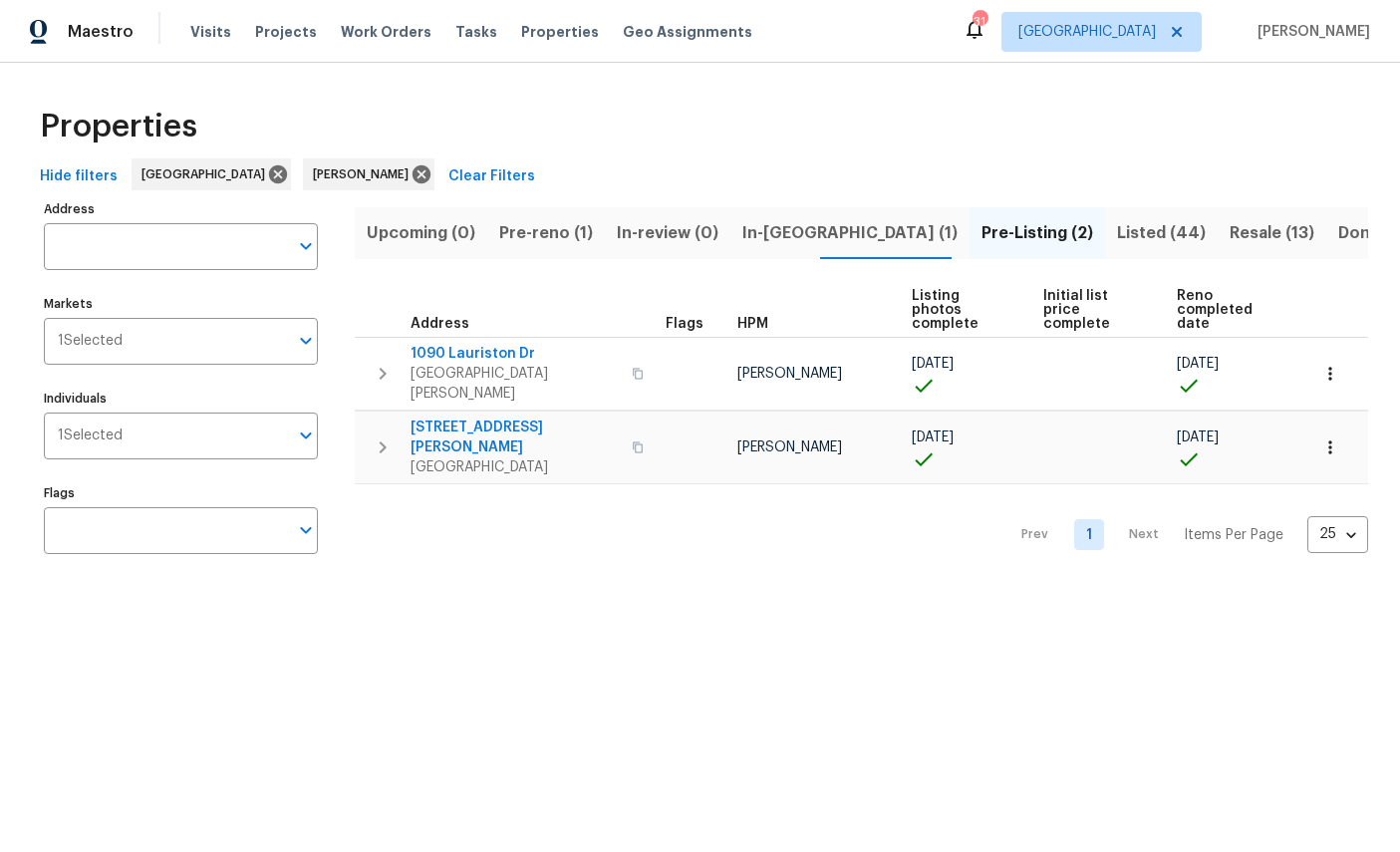 click on "Listed (44)" at bounding box center [1161, 233] 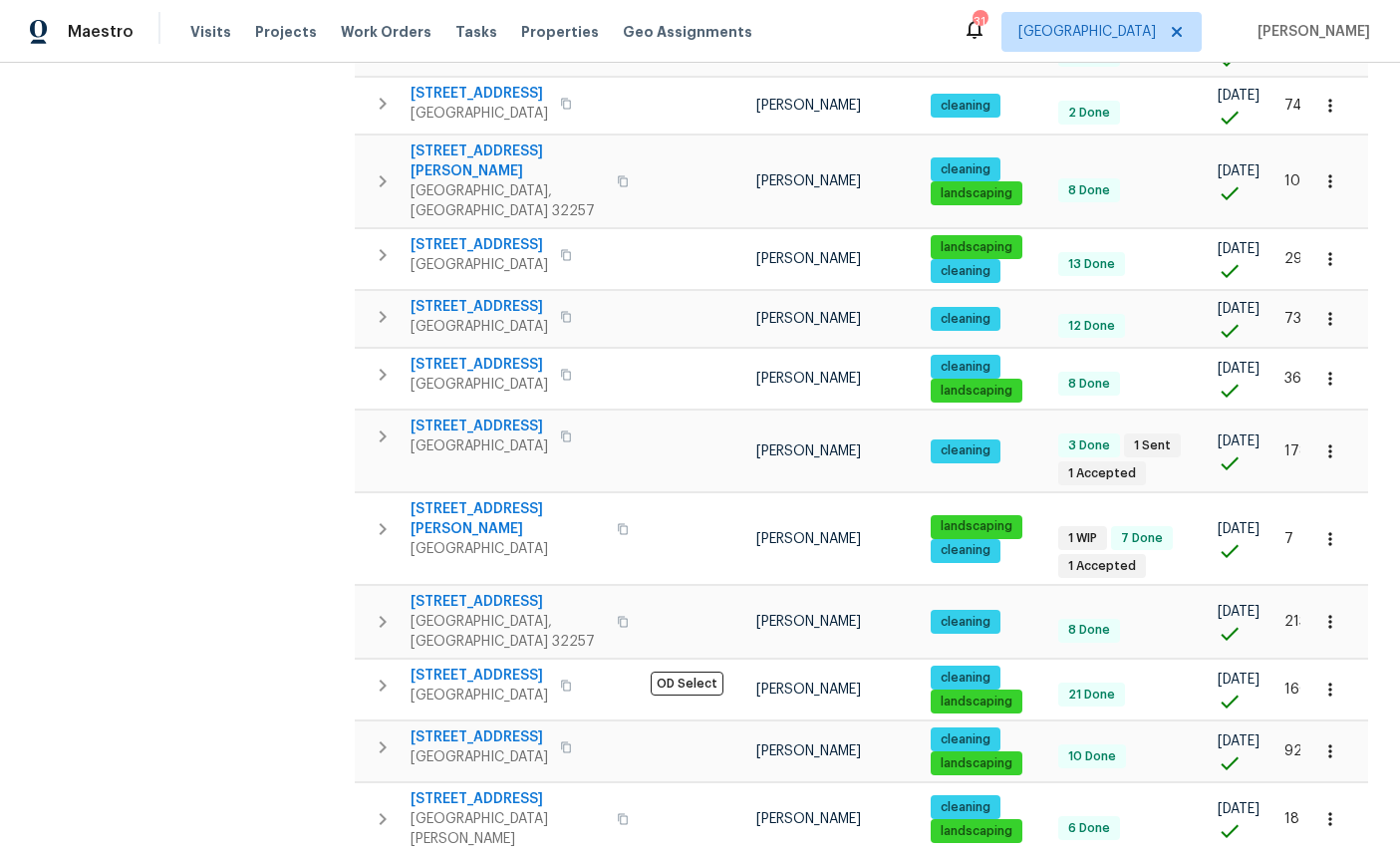 scroll, scrollTop: 1065, scrollLeft: 0, axis: vertical 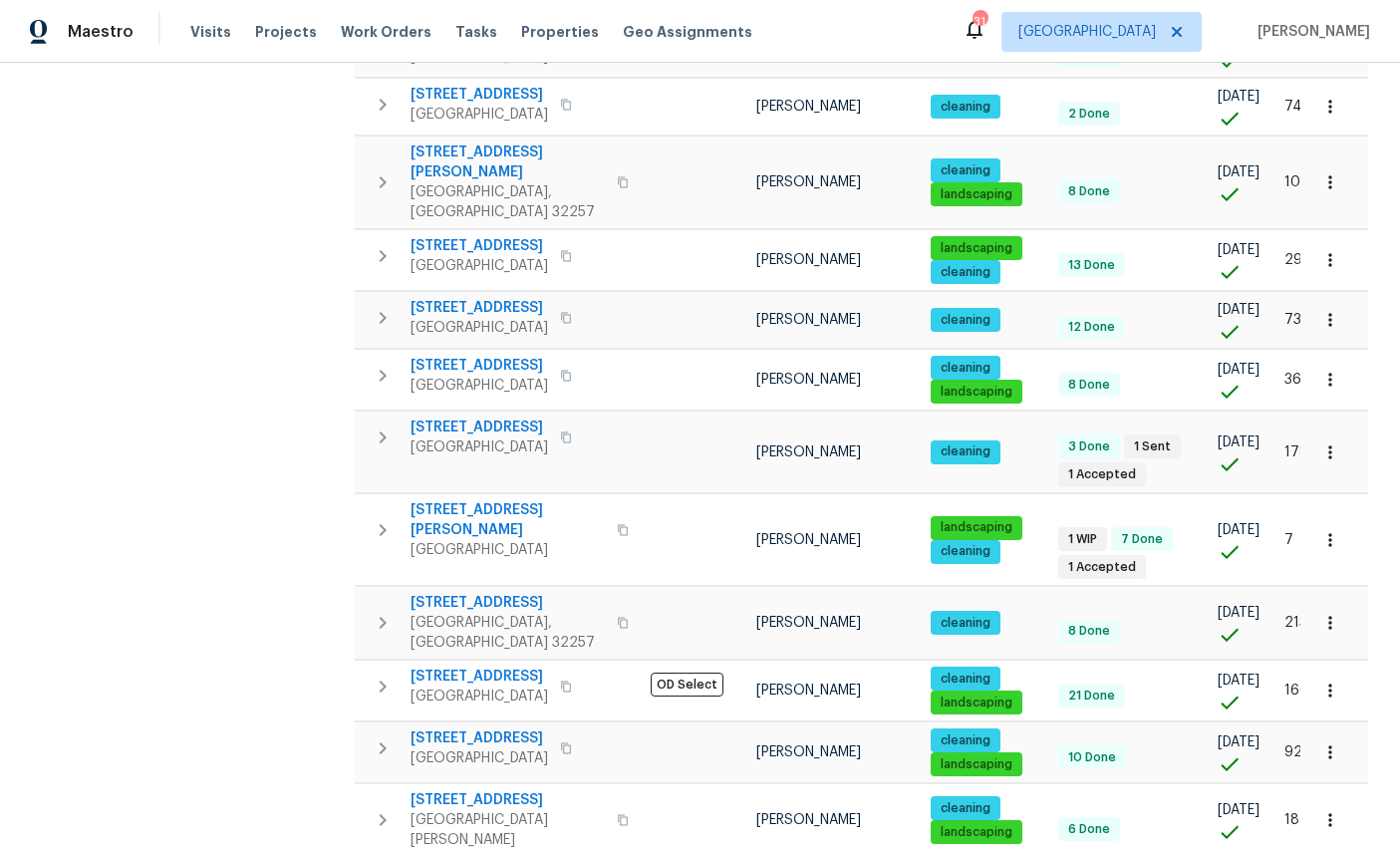 click on "2" at bounding box center [1089, 1053] 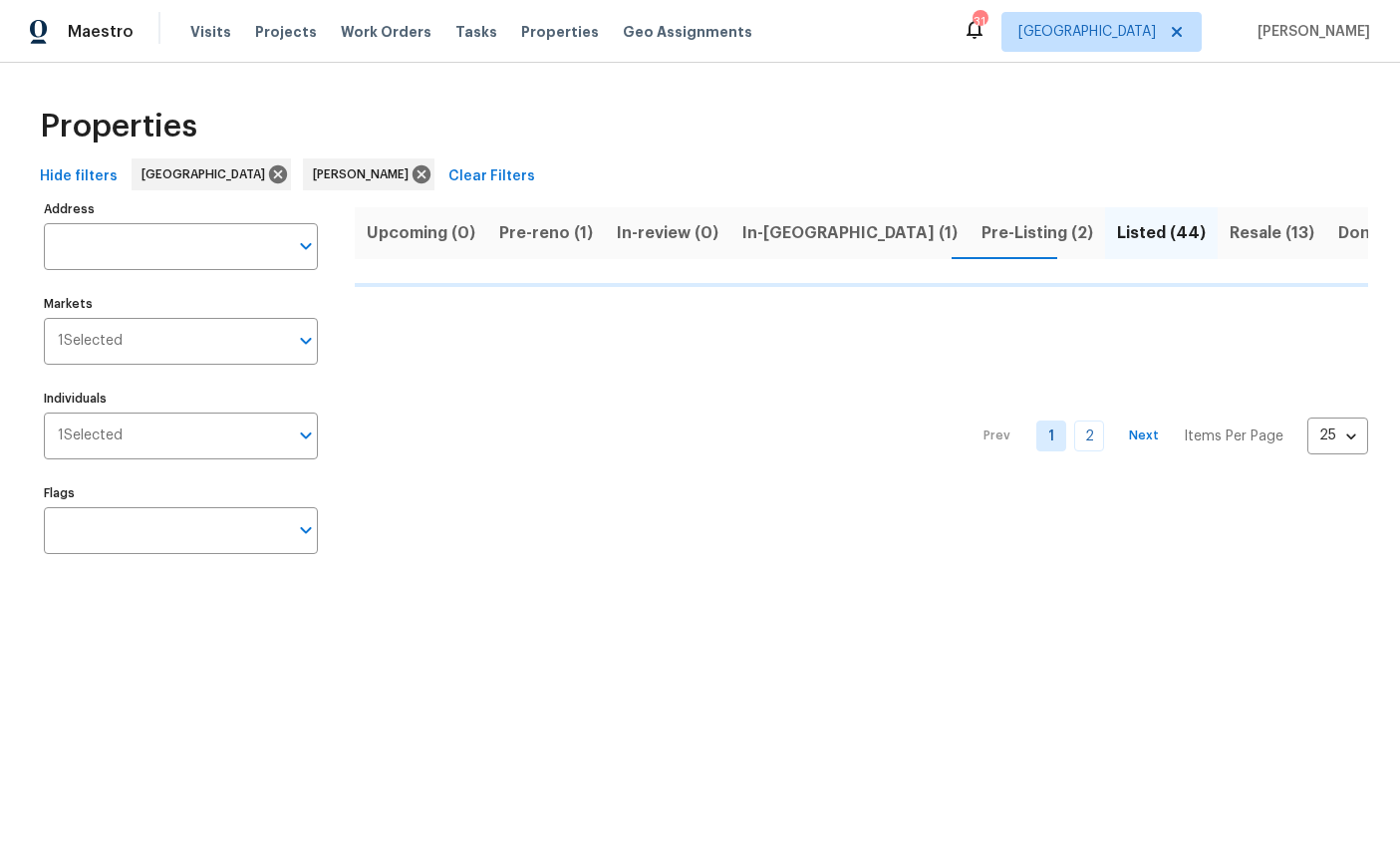 scroll, scrollTop: 0, scrollLeft: 0, axis: both 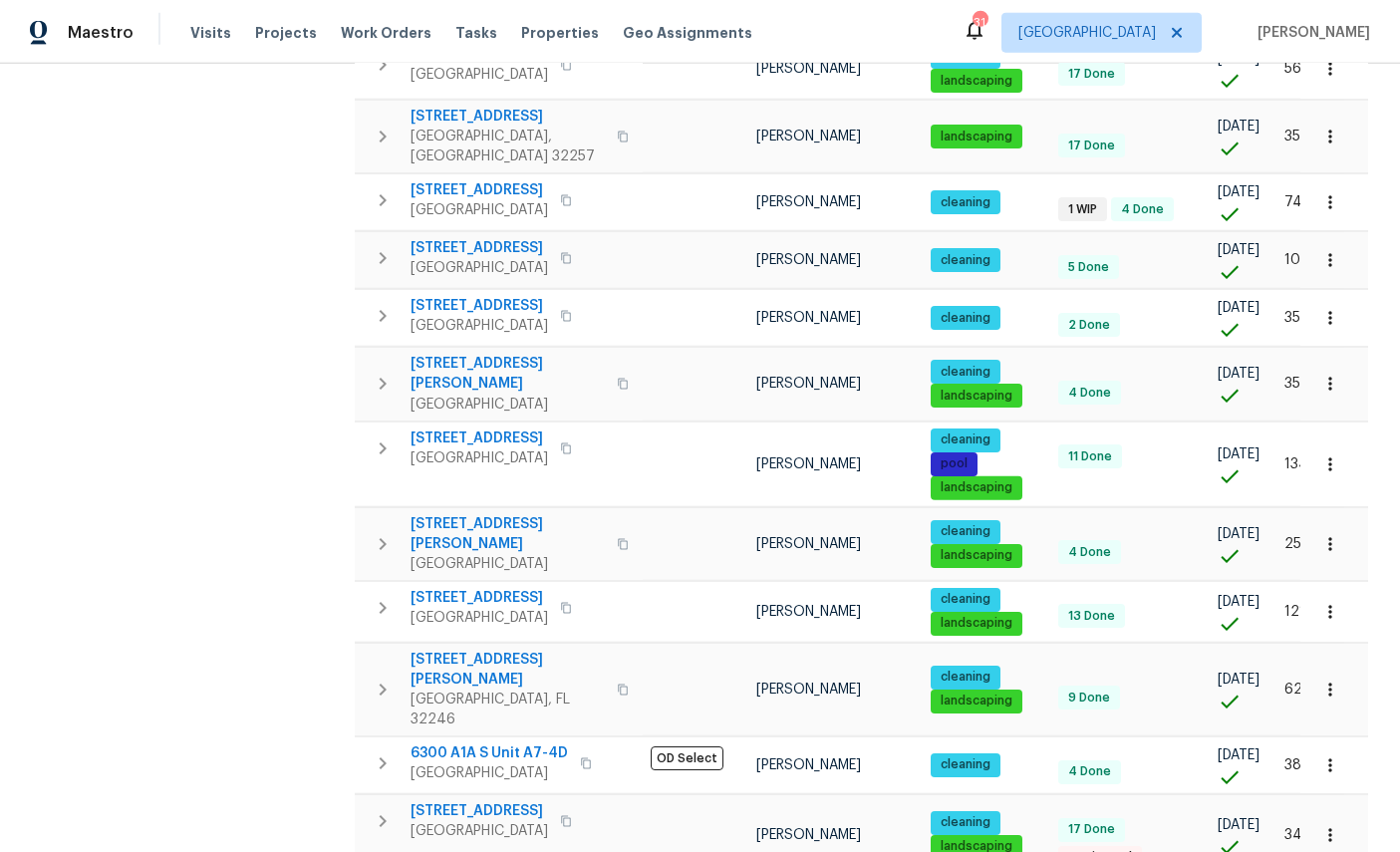 click on "1" at bounding box center [1051, 980] 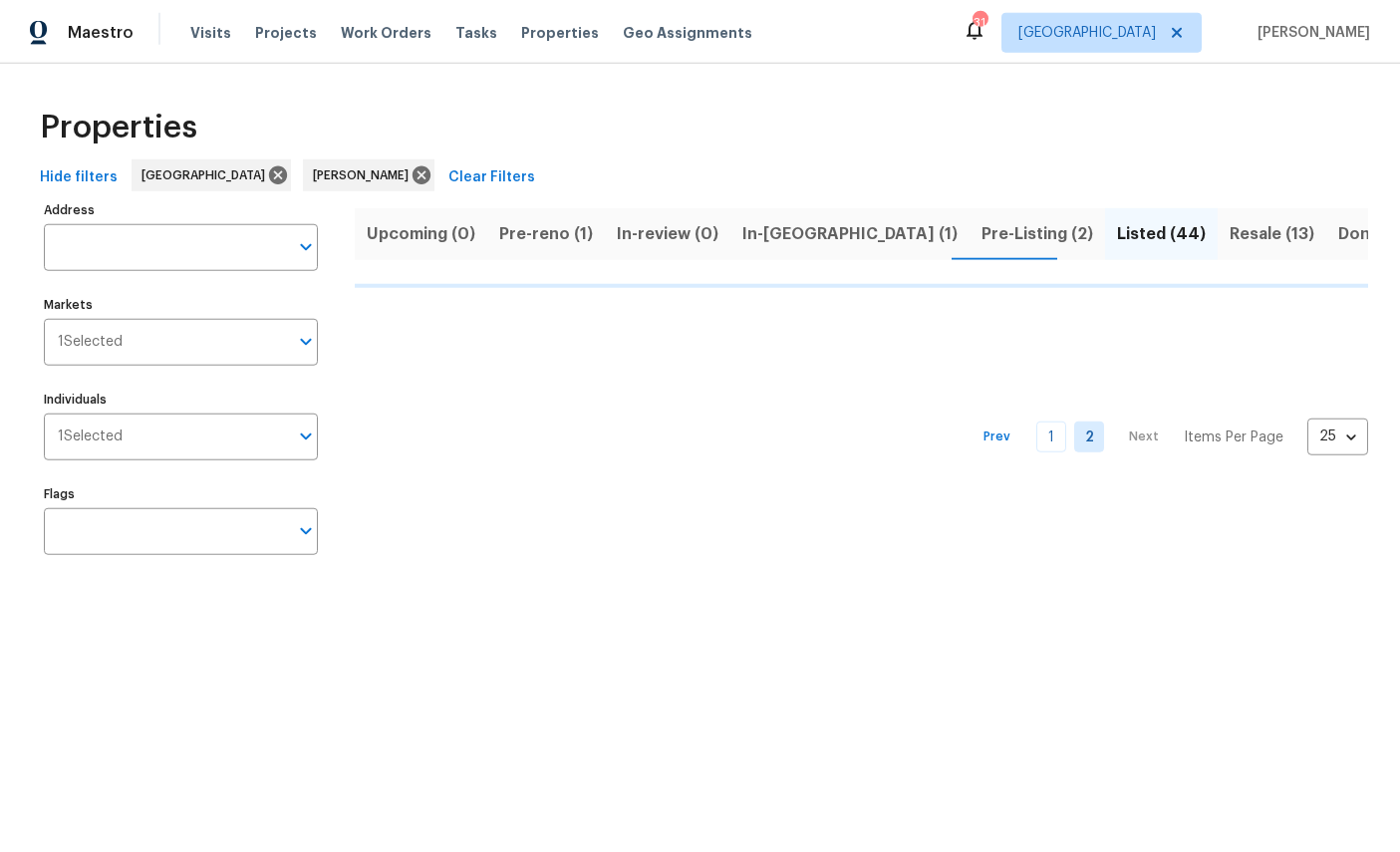 scroll, scrollTop: 0, scrollLeft: 0, axis: both 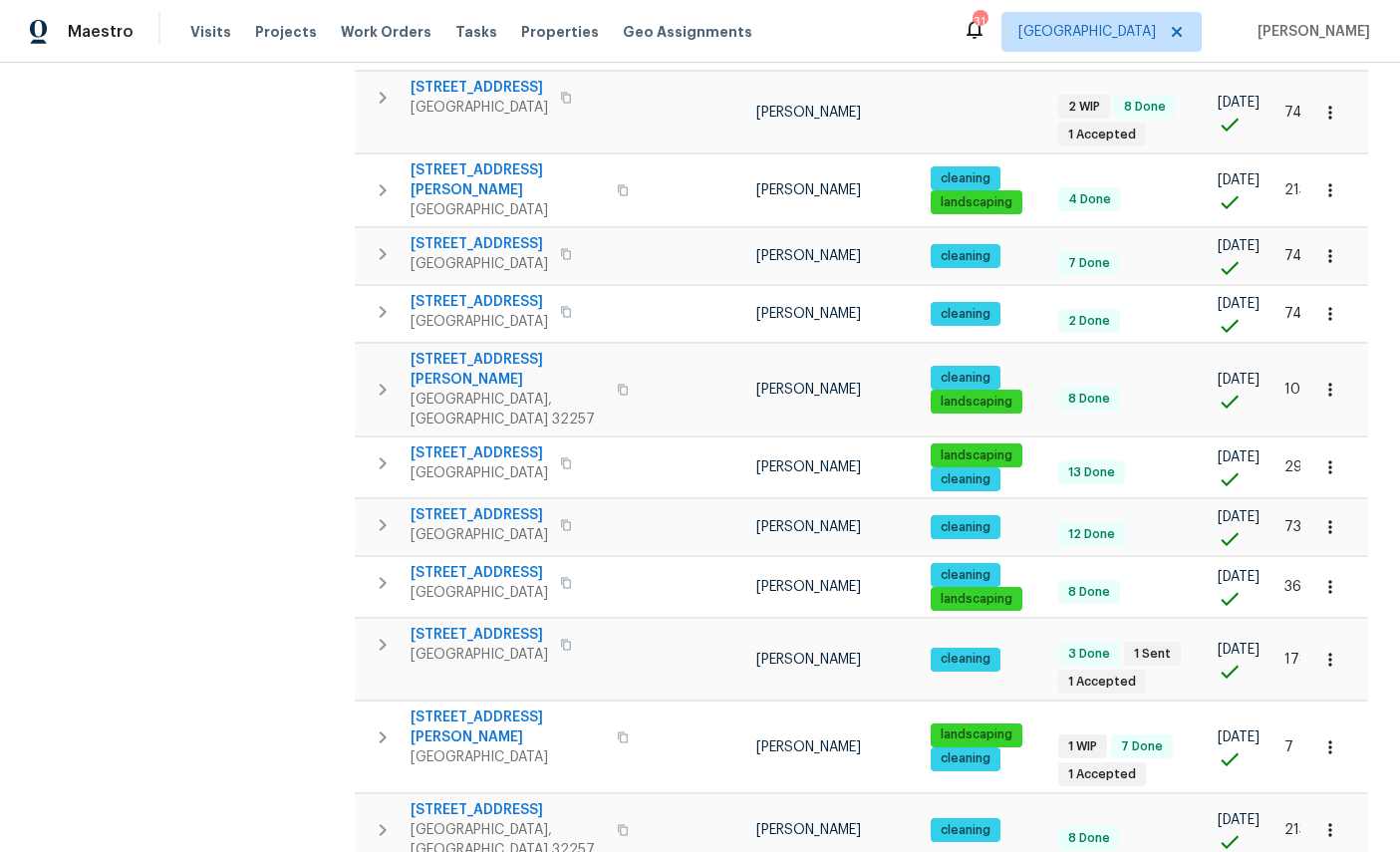 click 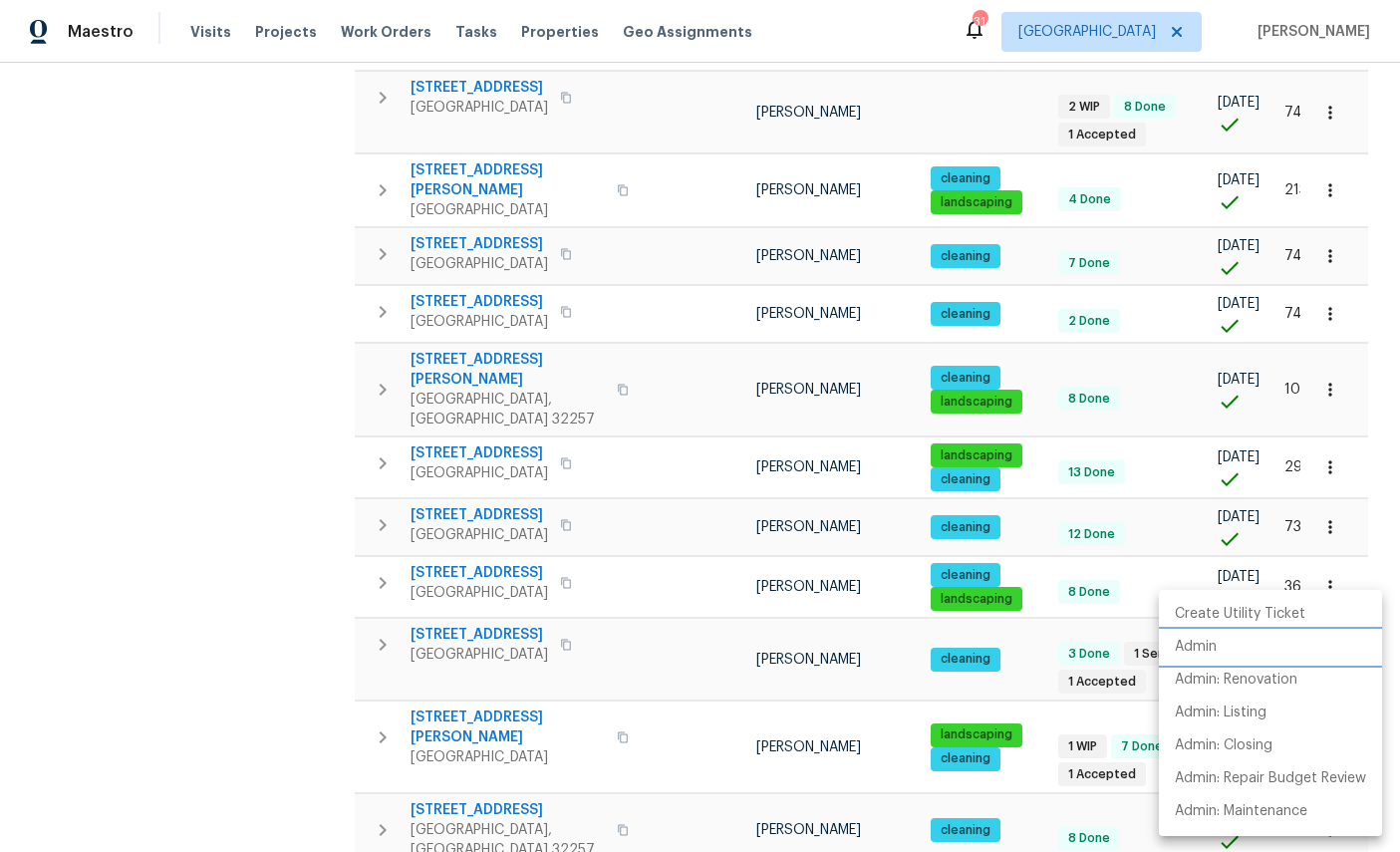 click on "Admin" at bounding box center (1196, 647) 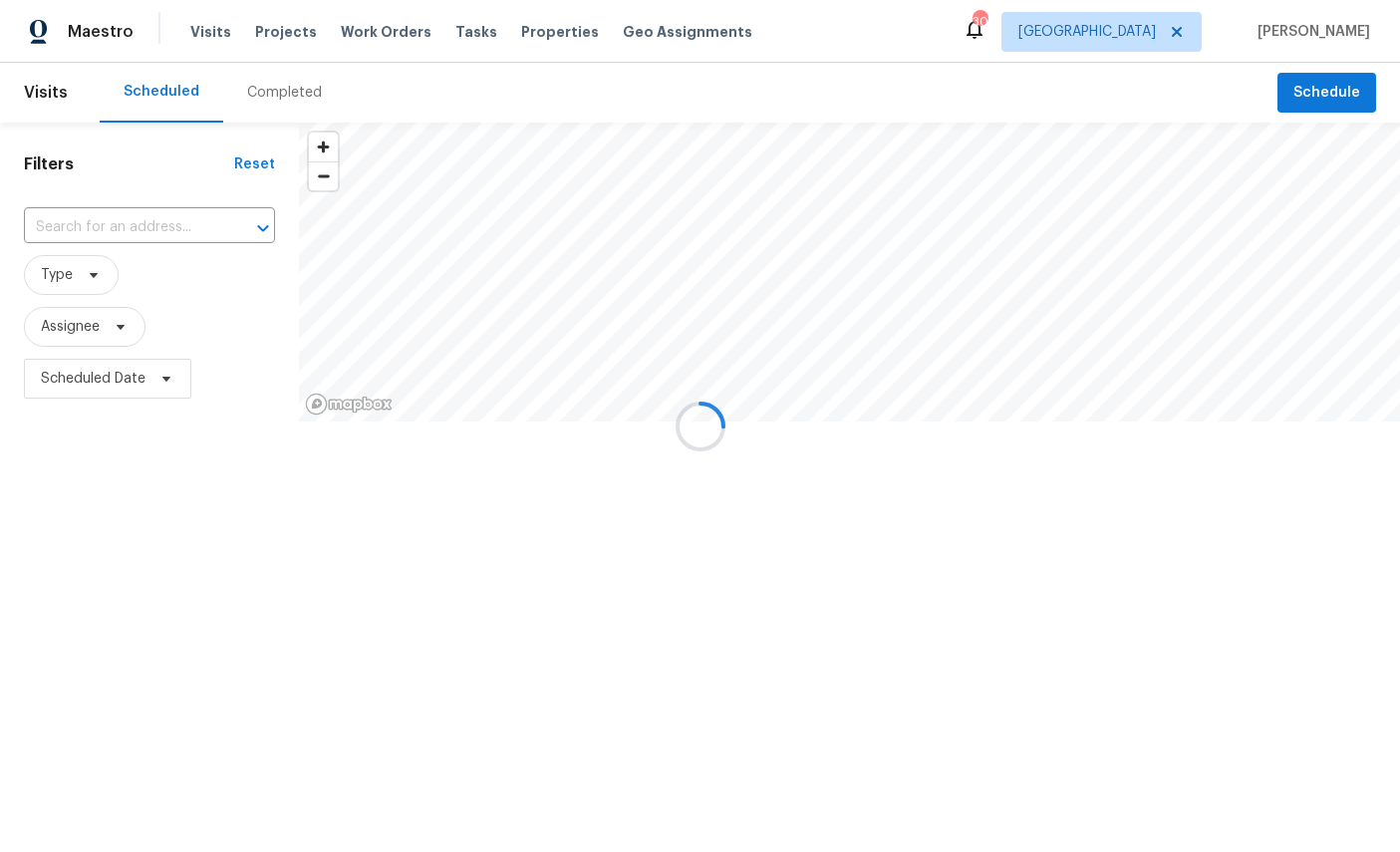 scroll, scrollTop: 0, scrollLeft: 0, axis: both 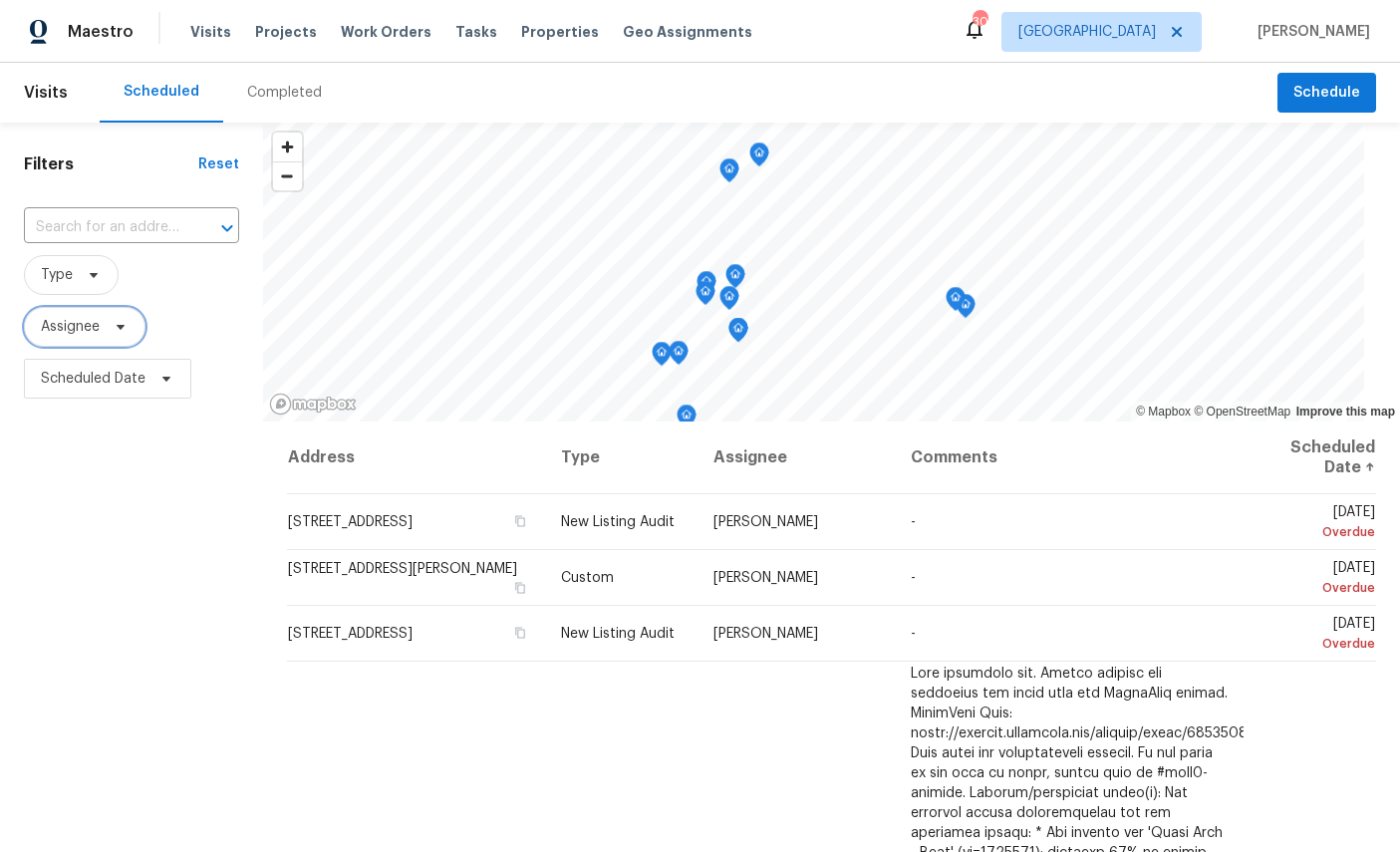 click on "Assignee" at bounding box center [70, 327] 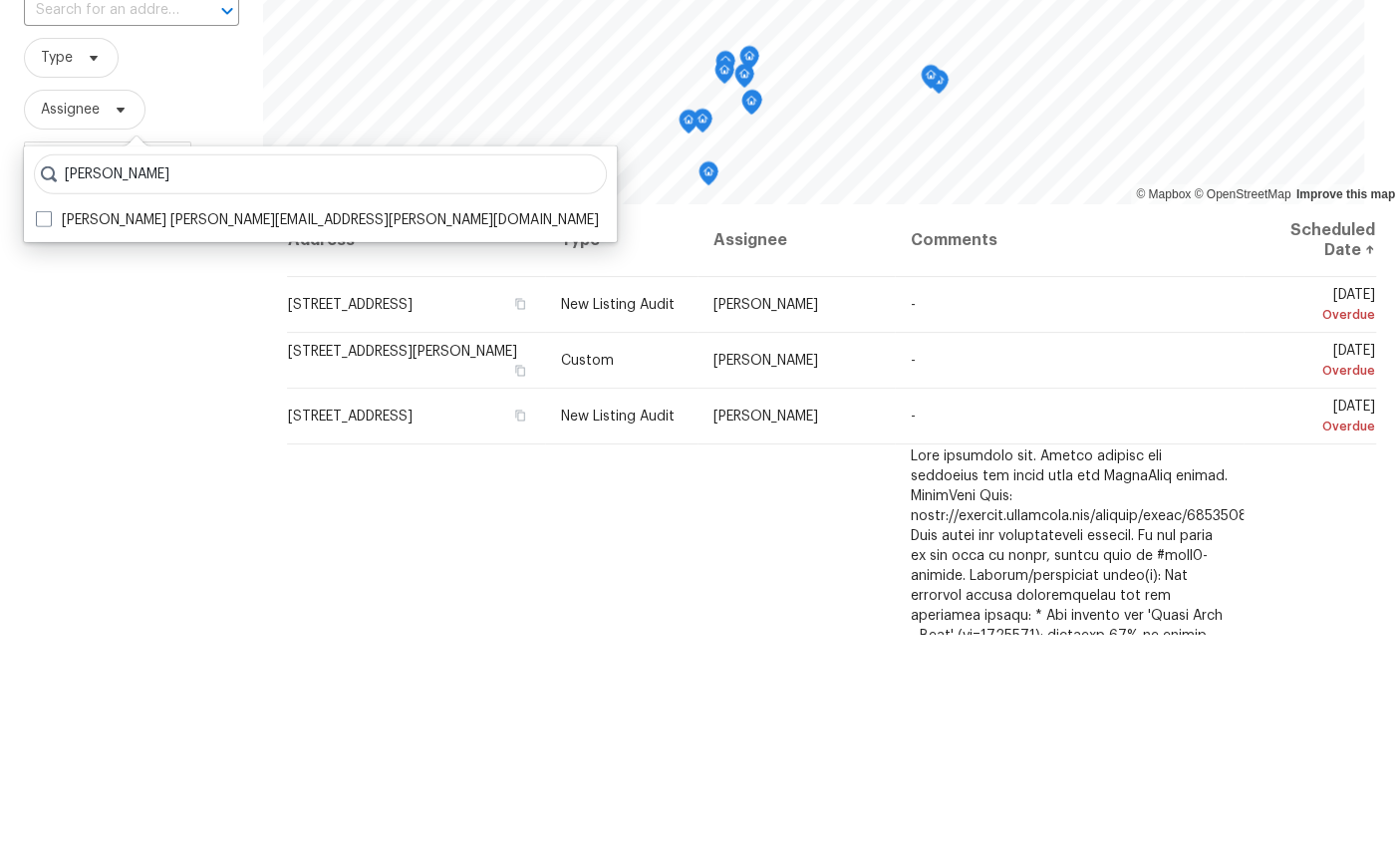 type on "[PERSON_NAME]" 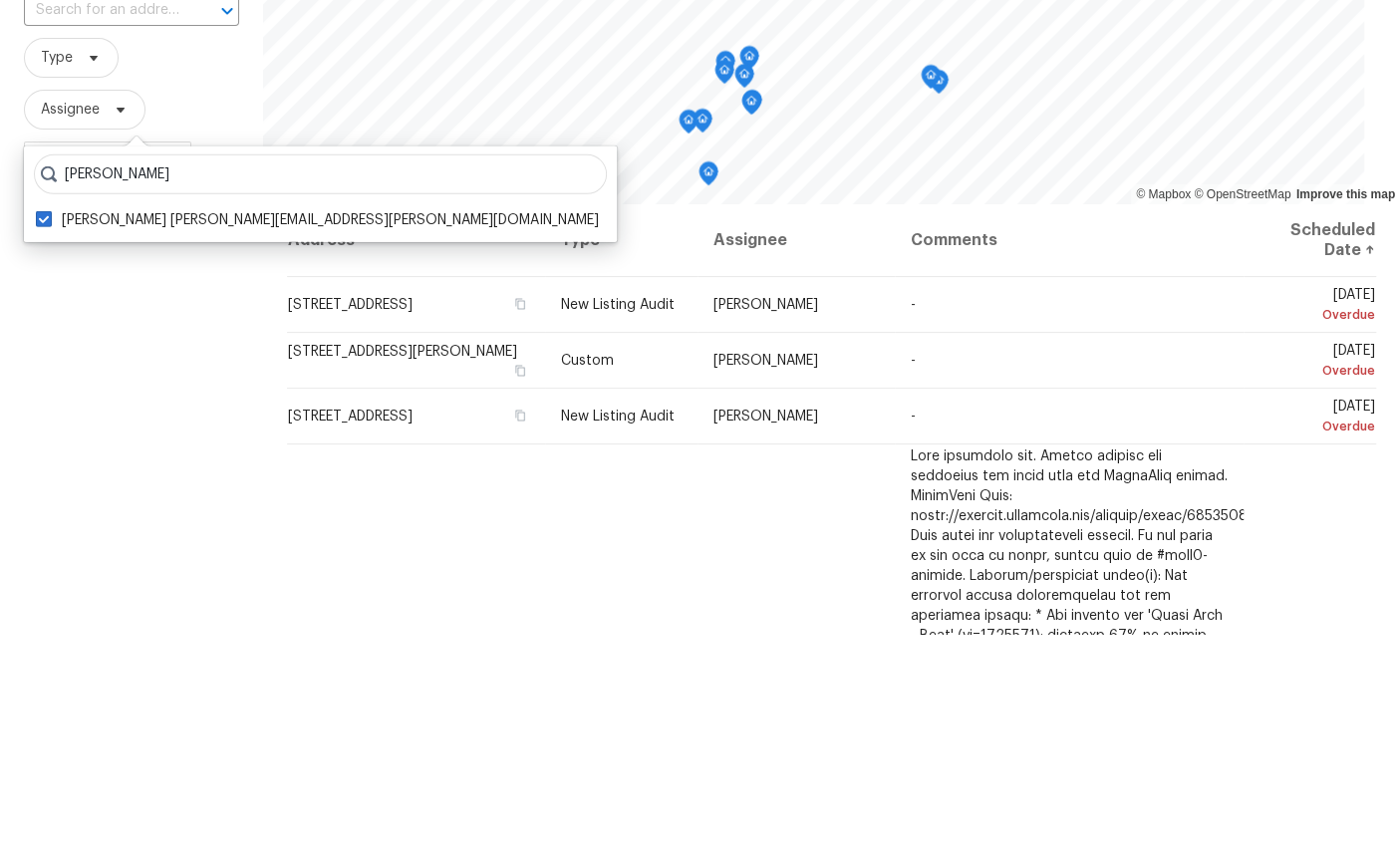 checkbox on "true" 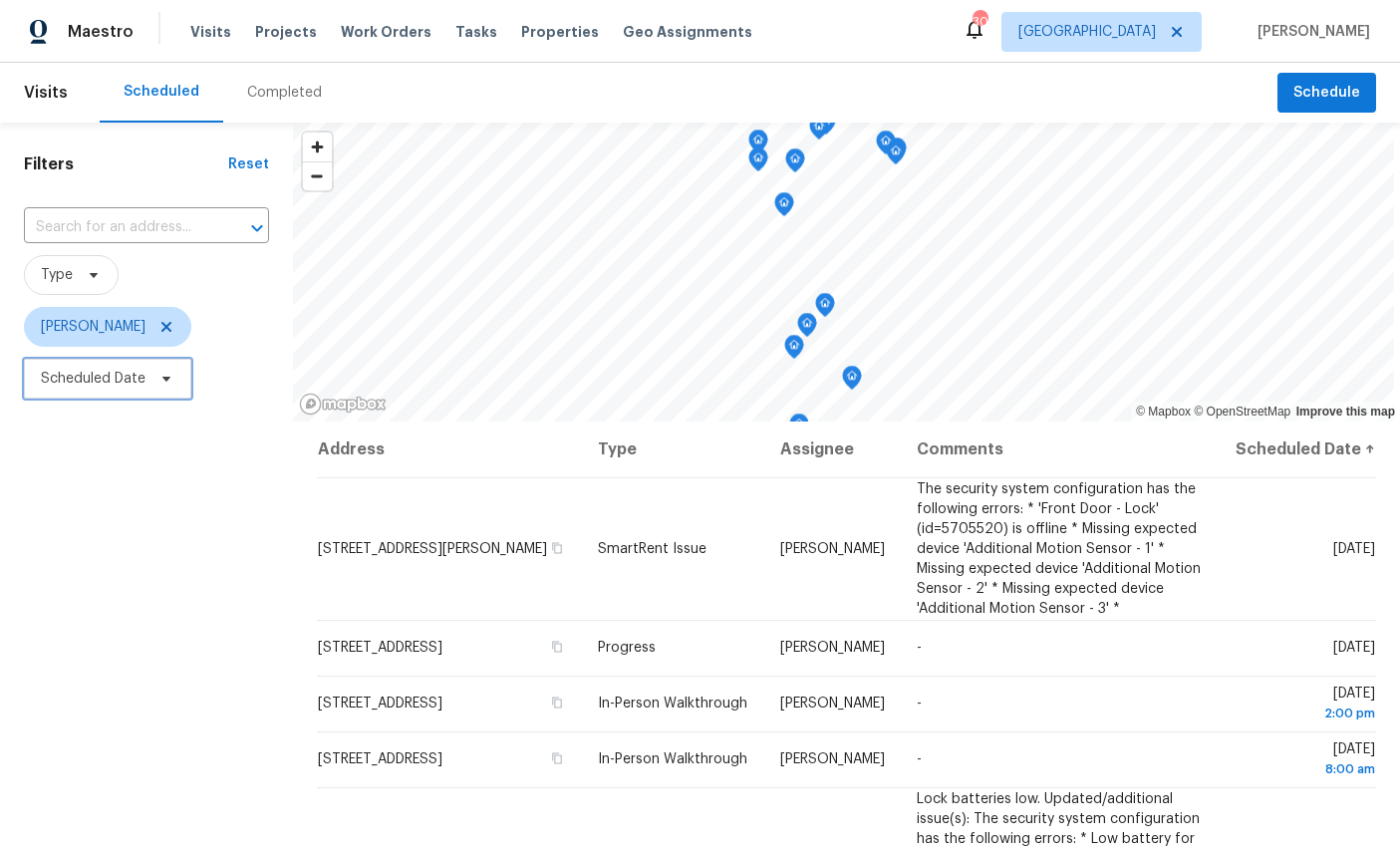 click on "Scheduled Date" at bounding box center (93, 379) 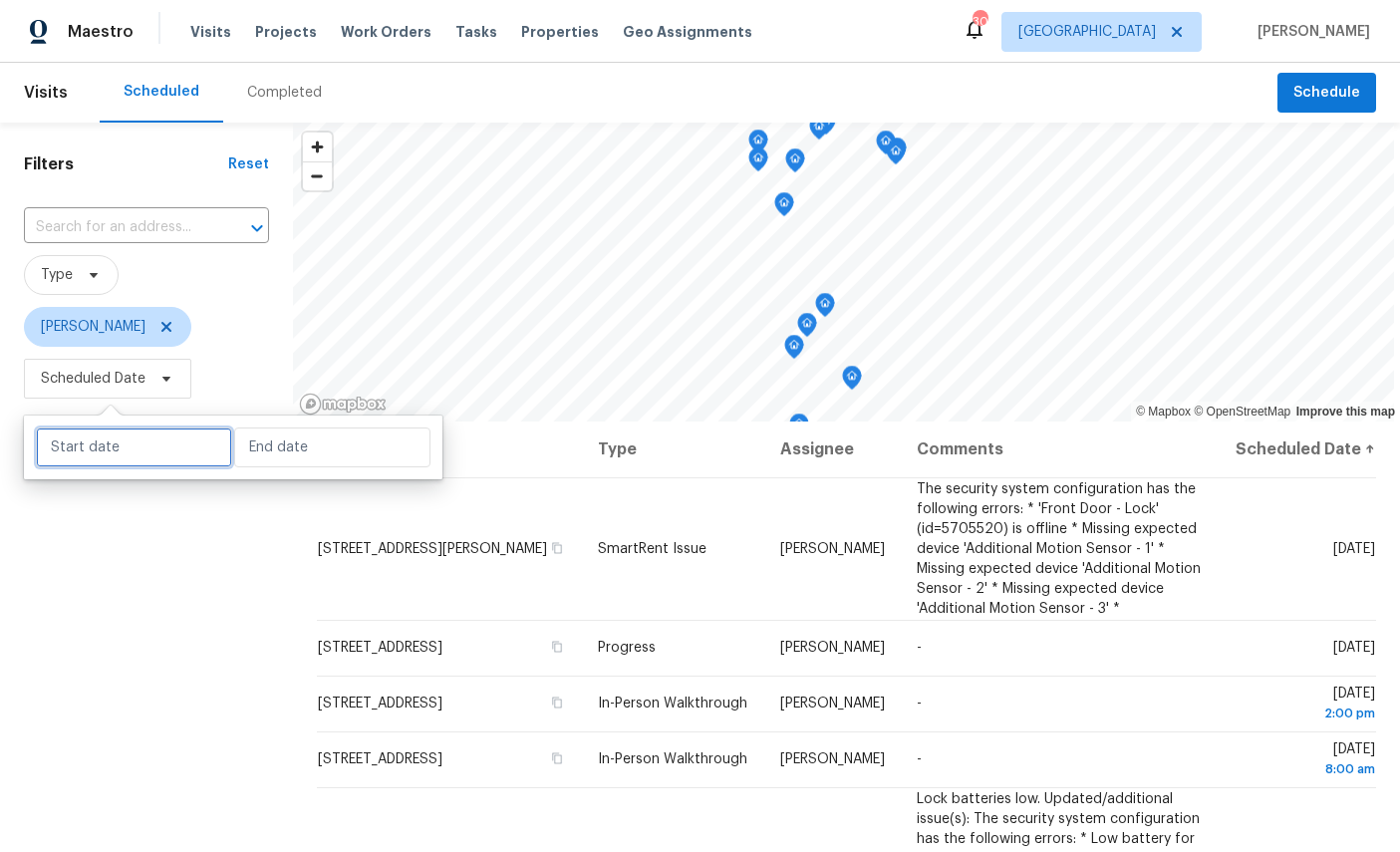 click at bounding box center (134, 447) 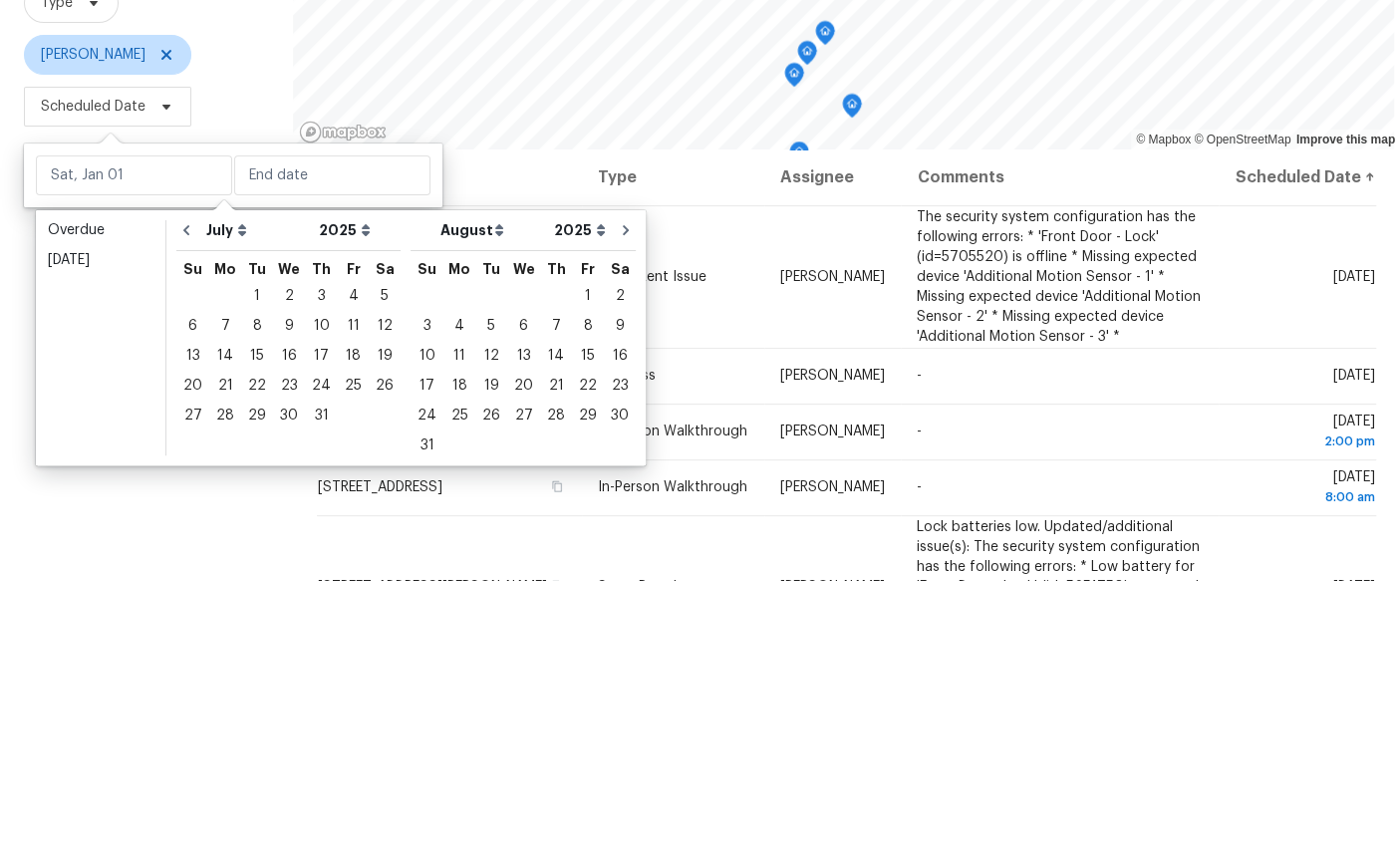 scroll, scrollTop: 75, scrollLeft: 0, axis: vertical 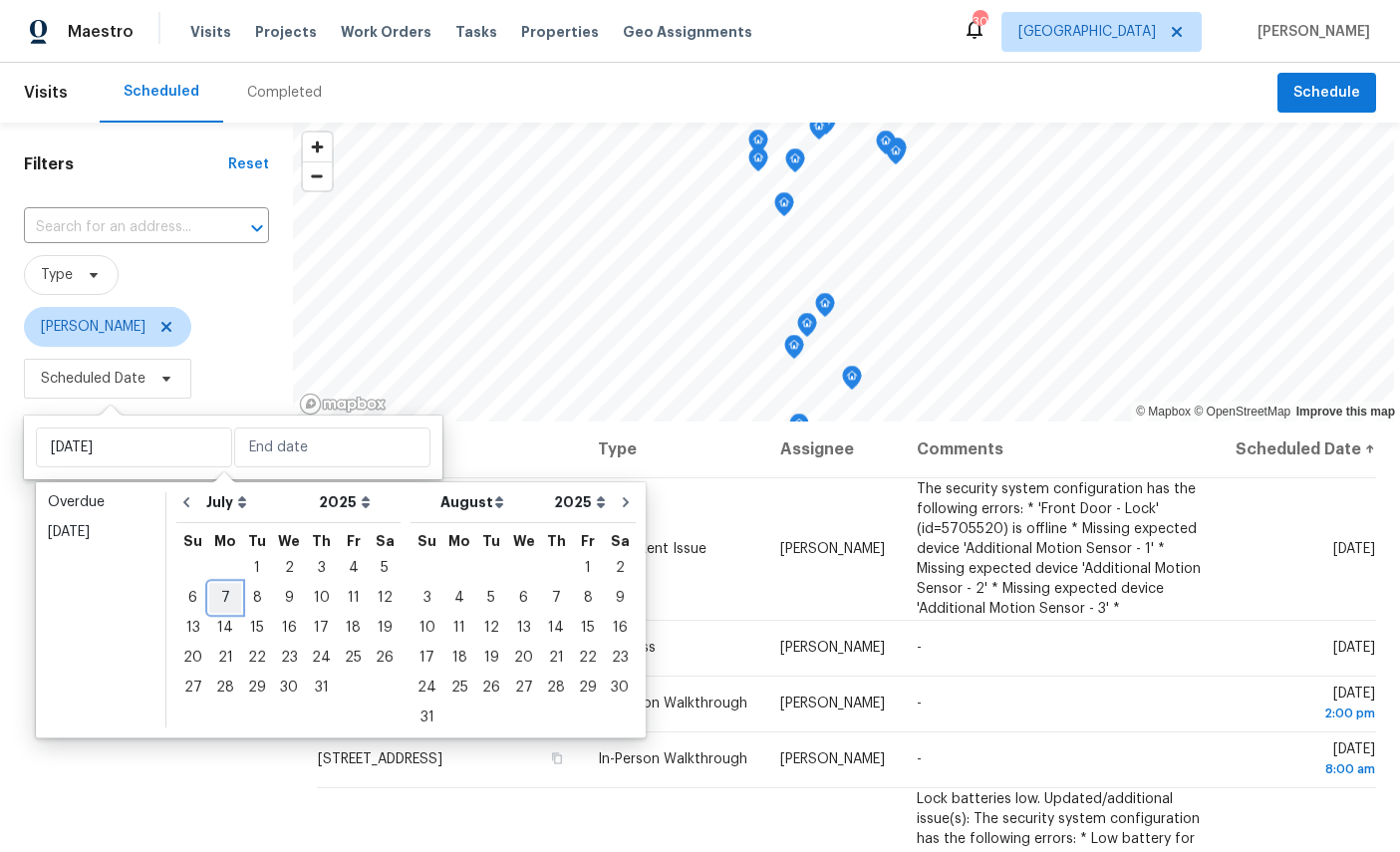 click on "7" at bounding box center (225, 598) 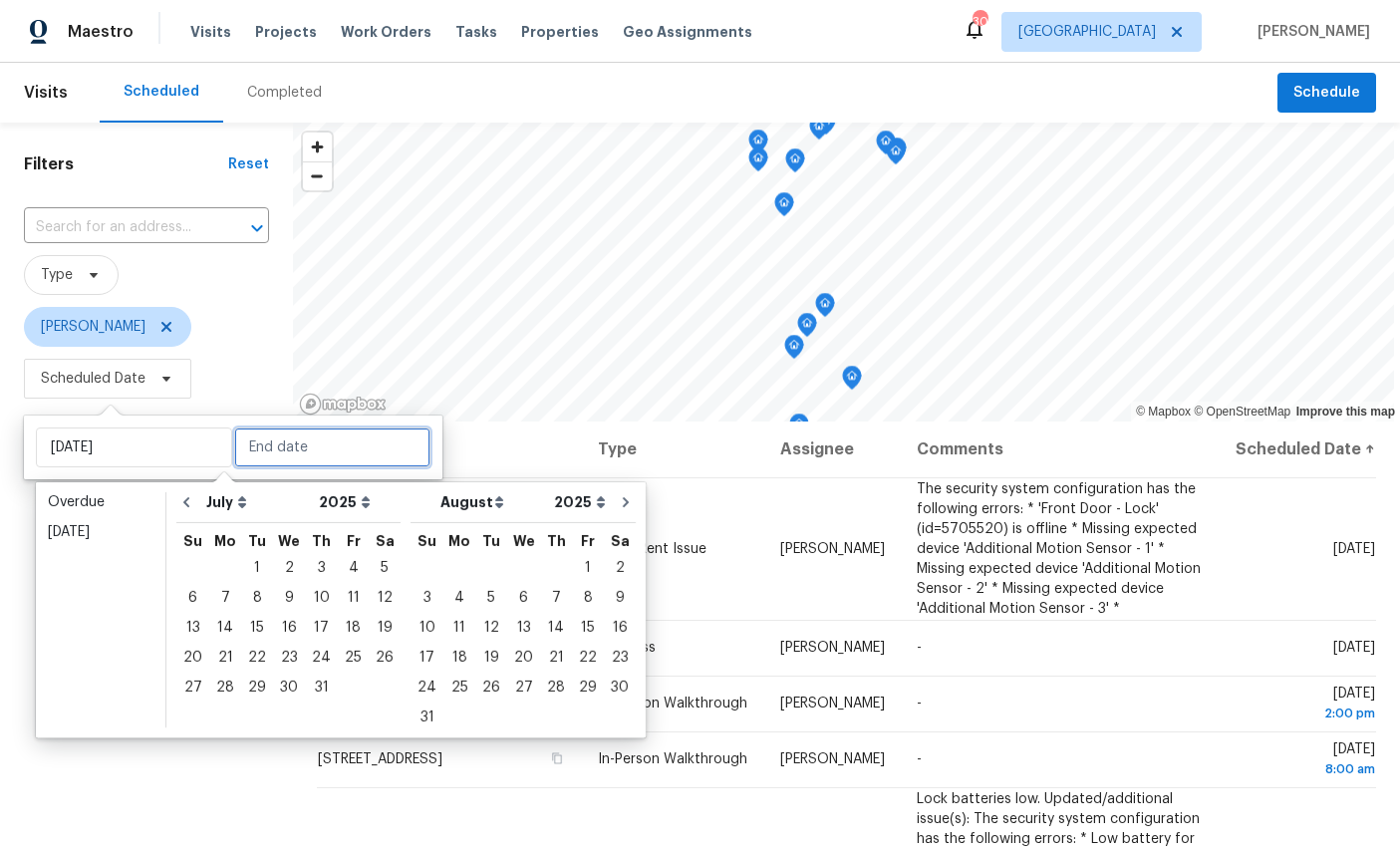 type on "[DATE]" 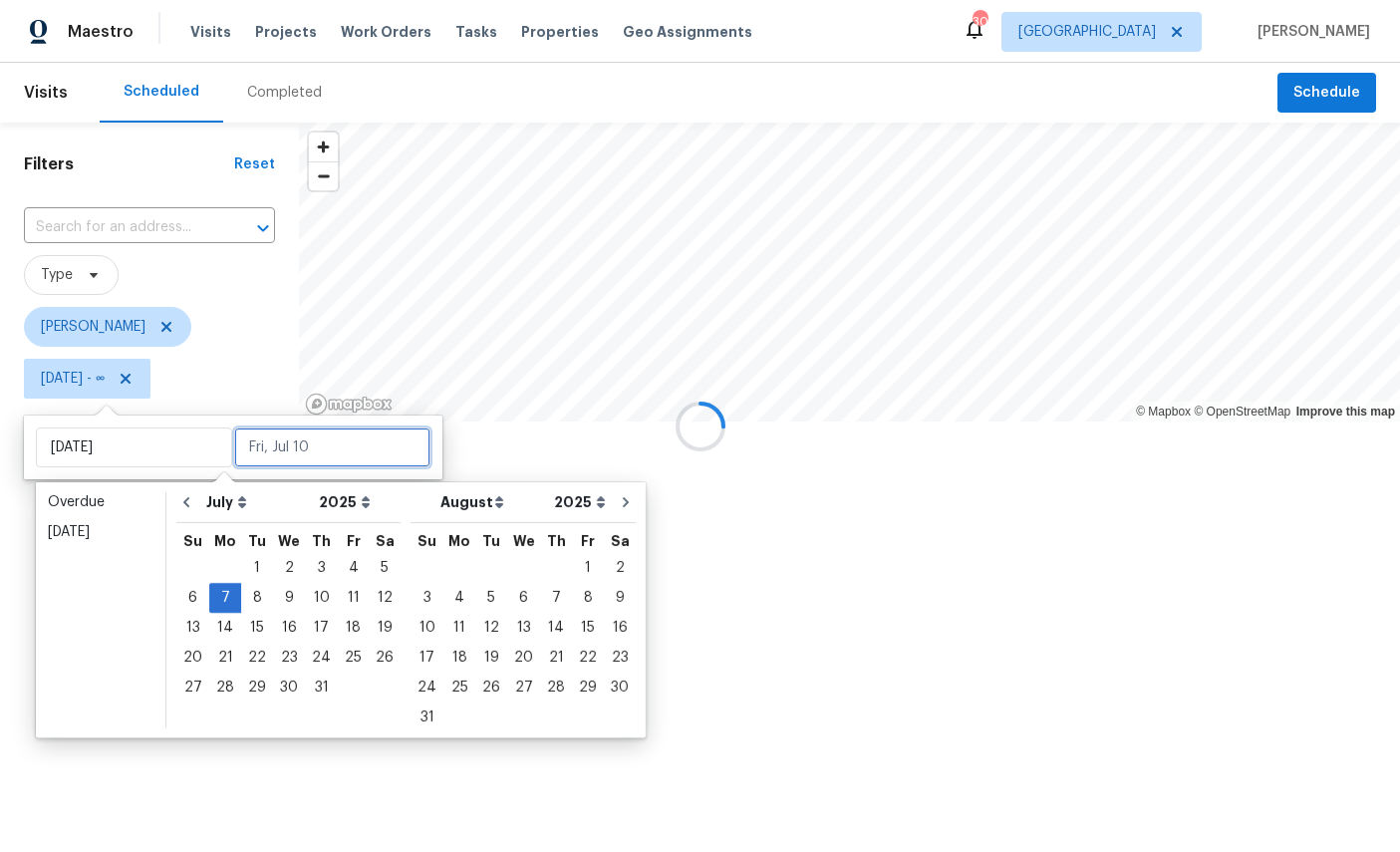 scroll, scrollTop: 0, scrollLeft: 0, axis: both 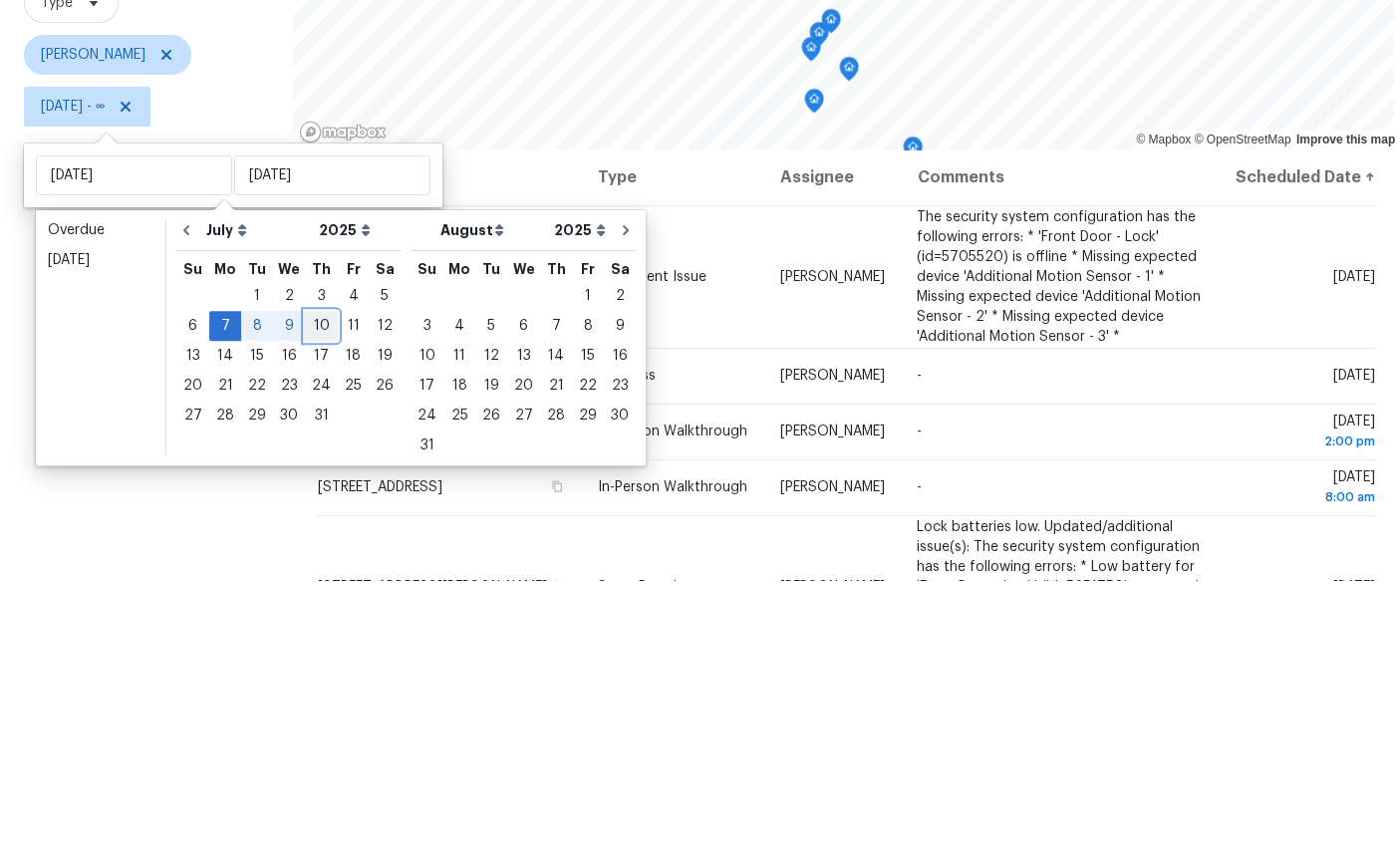 click on "10" at bounding box center (321, 598) 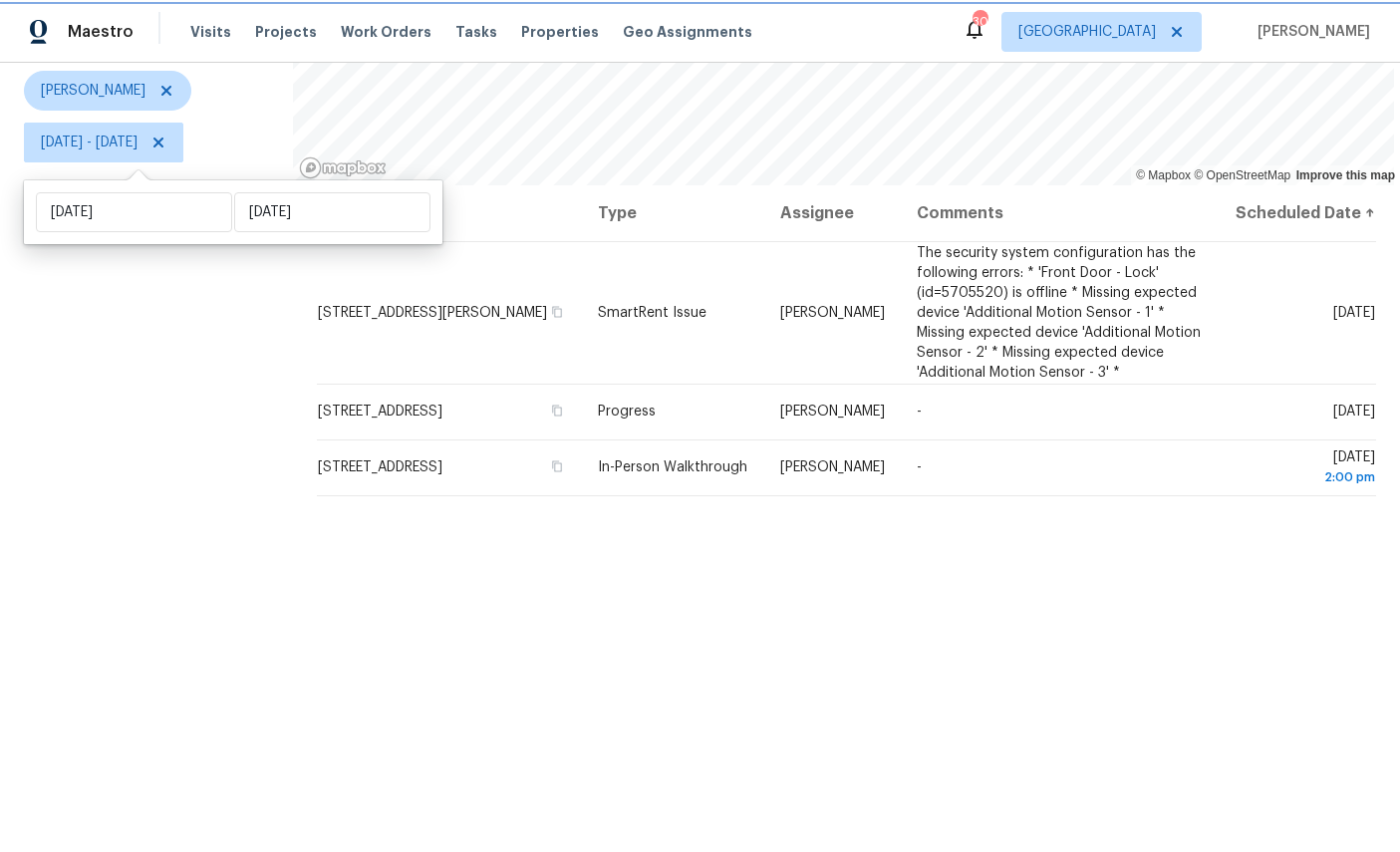 scroll, scrollTop: 235, scrollLeft: 0, axis: vertical 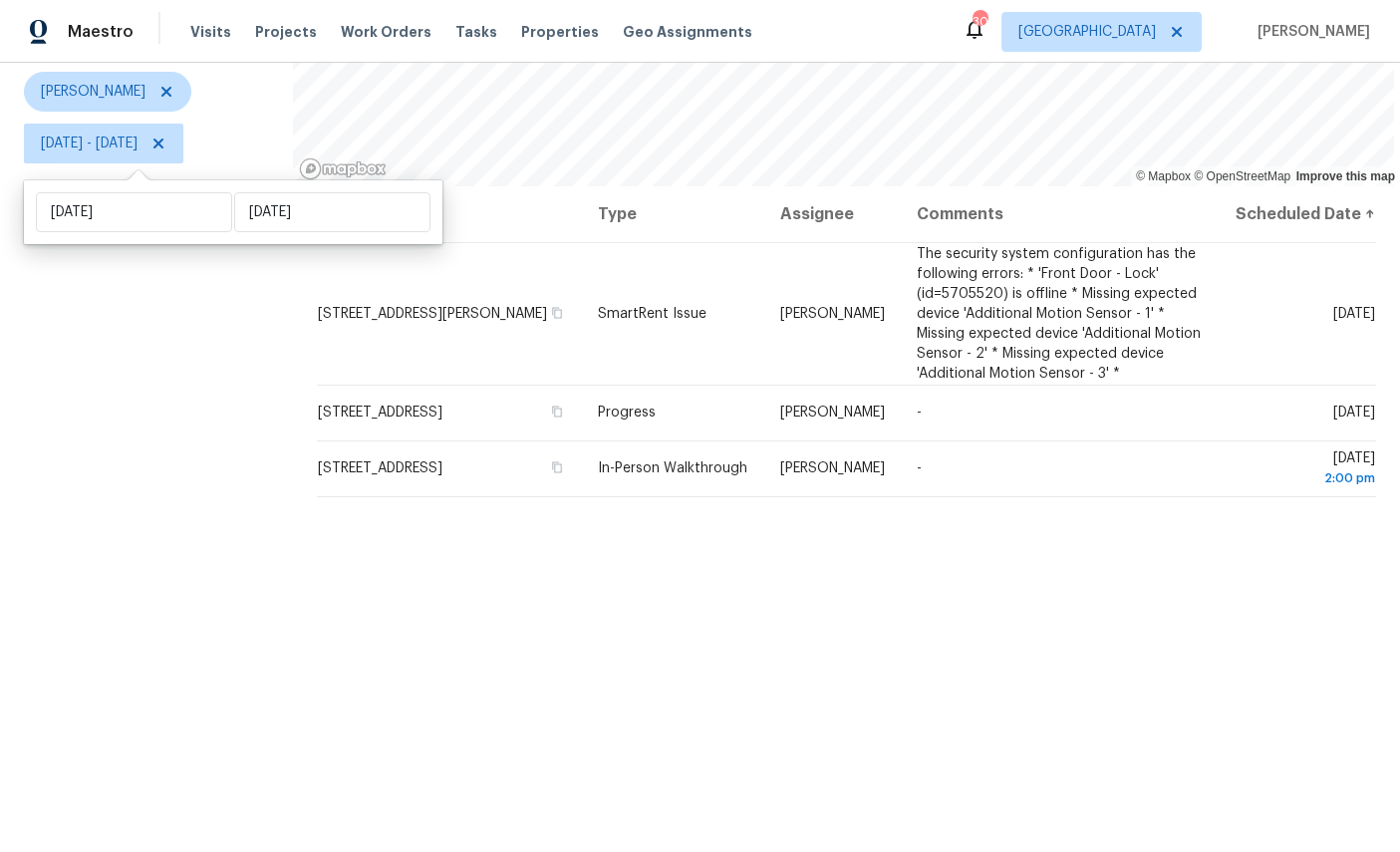 click 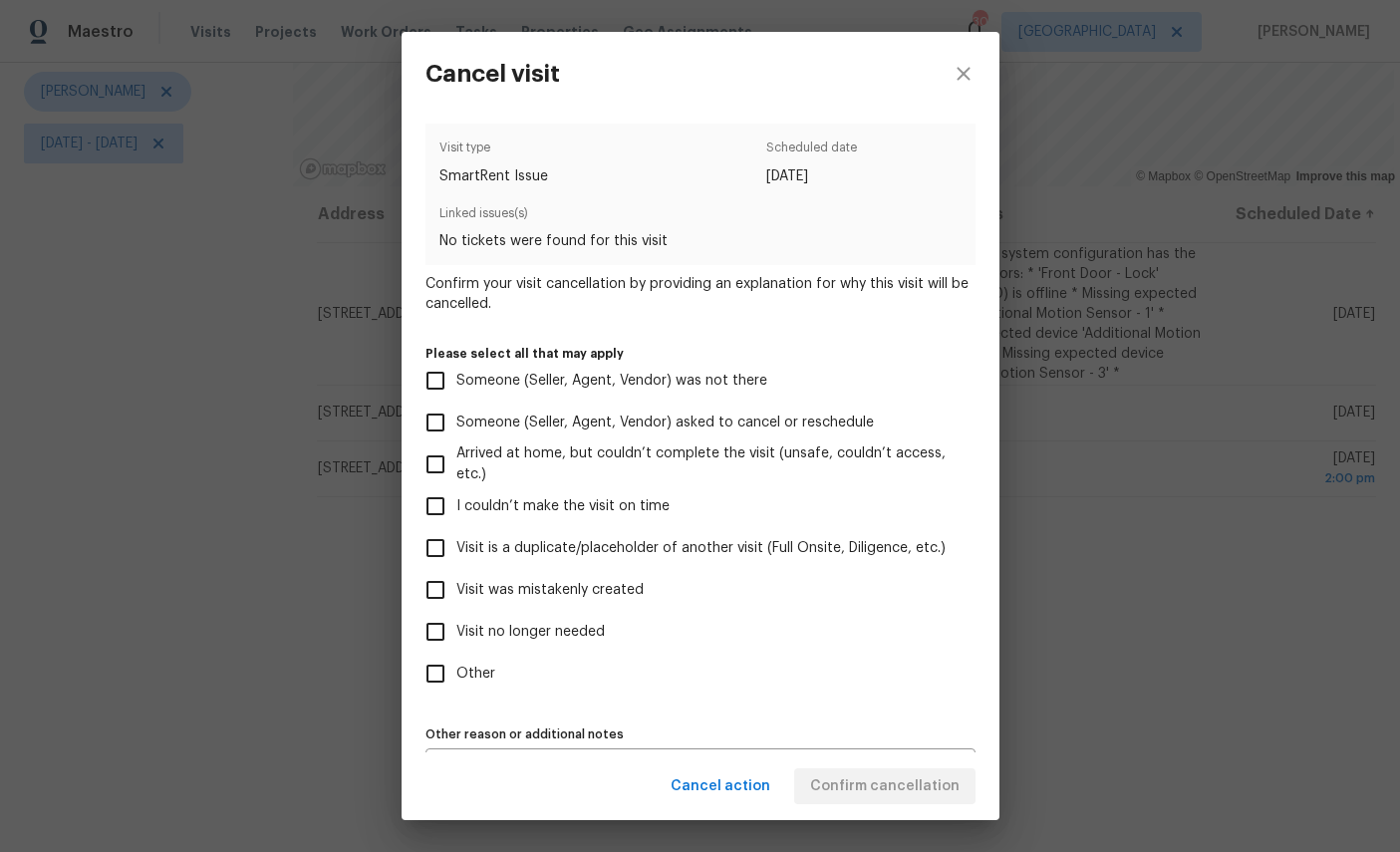 click on "Visit no longer needed" at bounding box center [530, 632] 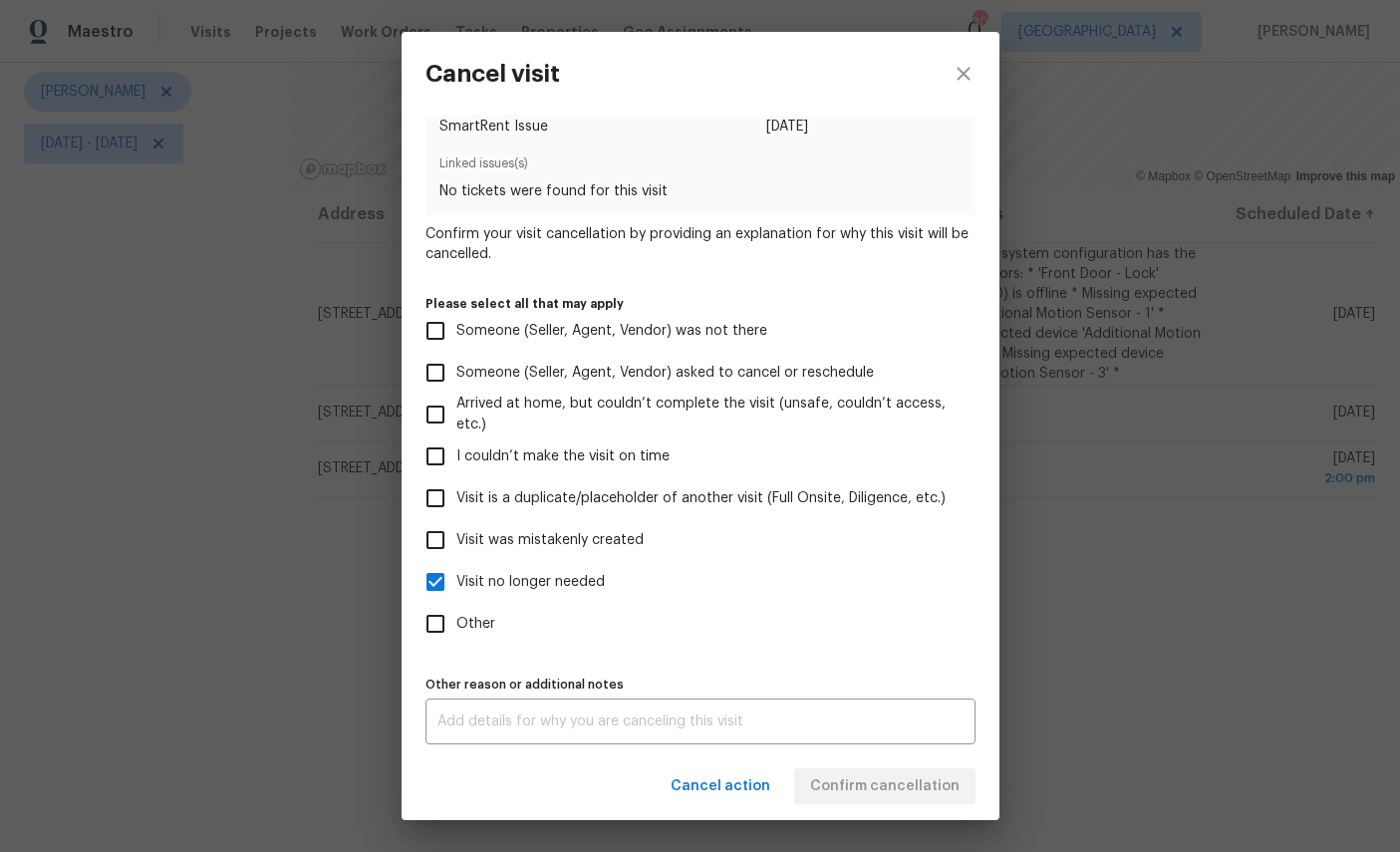 scroll, scrollTop: 59, scrollLeft: 0, axis: vertical 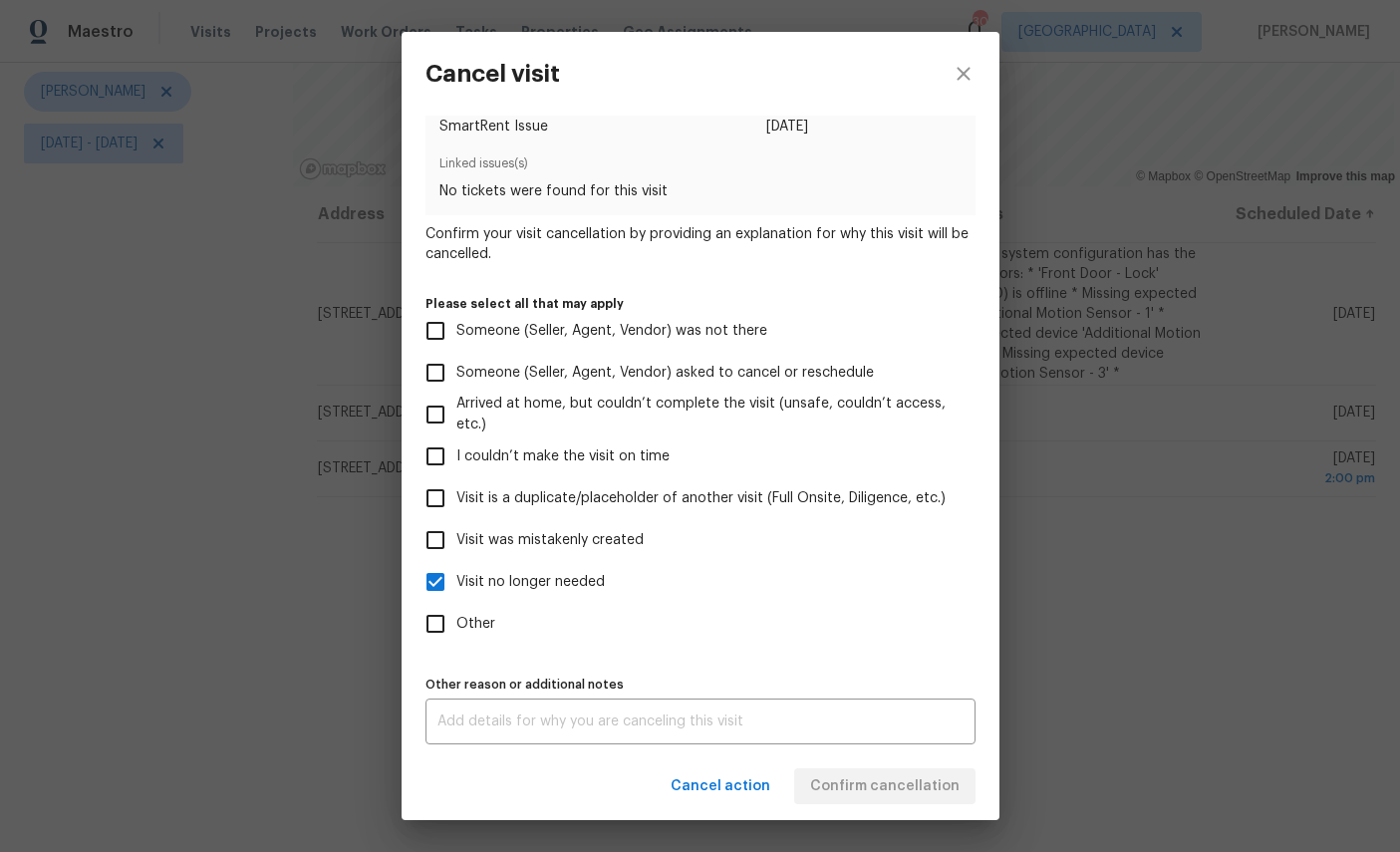 click at bounding box center (700, 721) 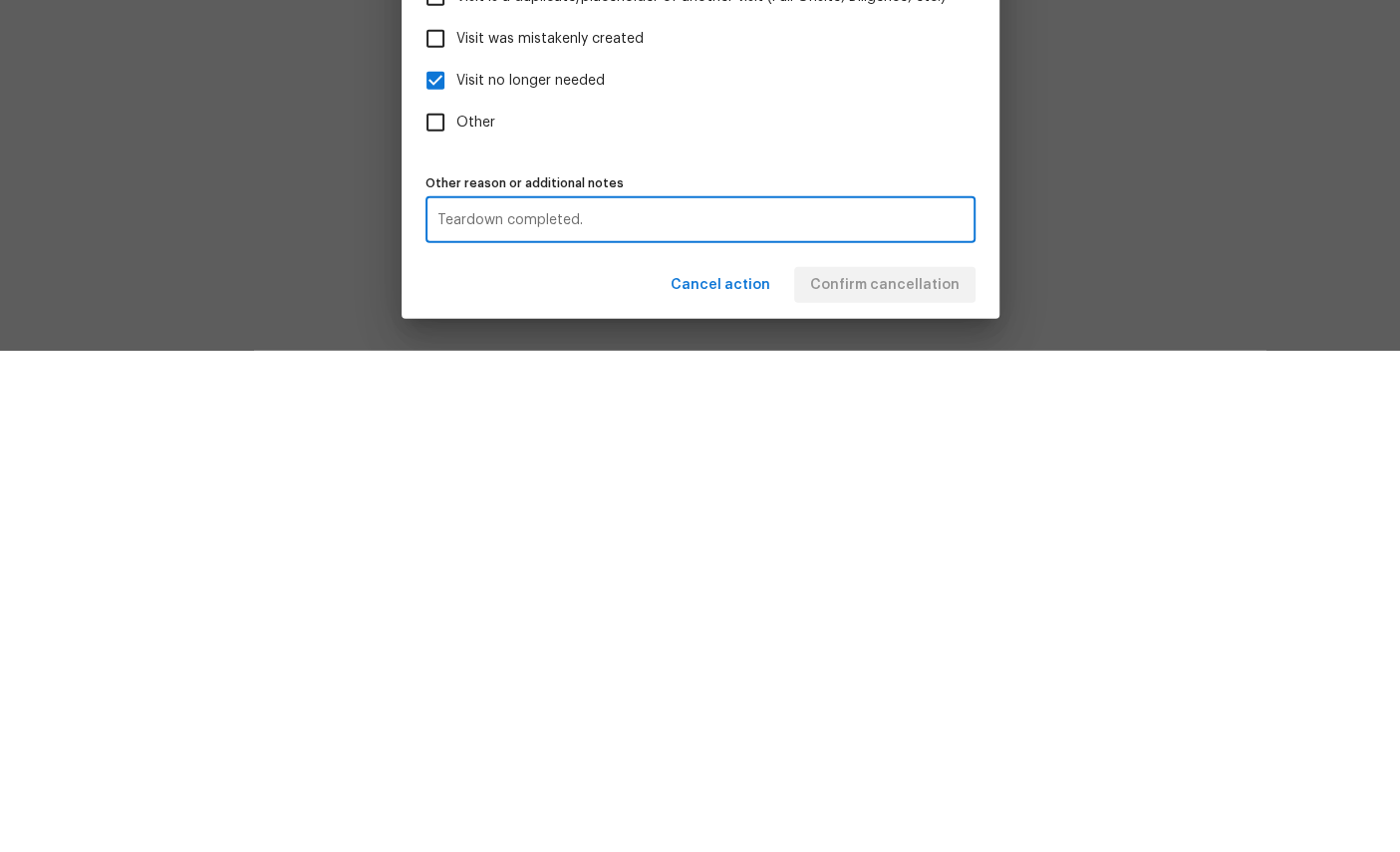 scroll, scrollTop: 76, scrollLeft: 0, axis: vertical 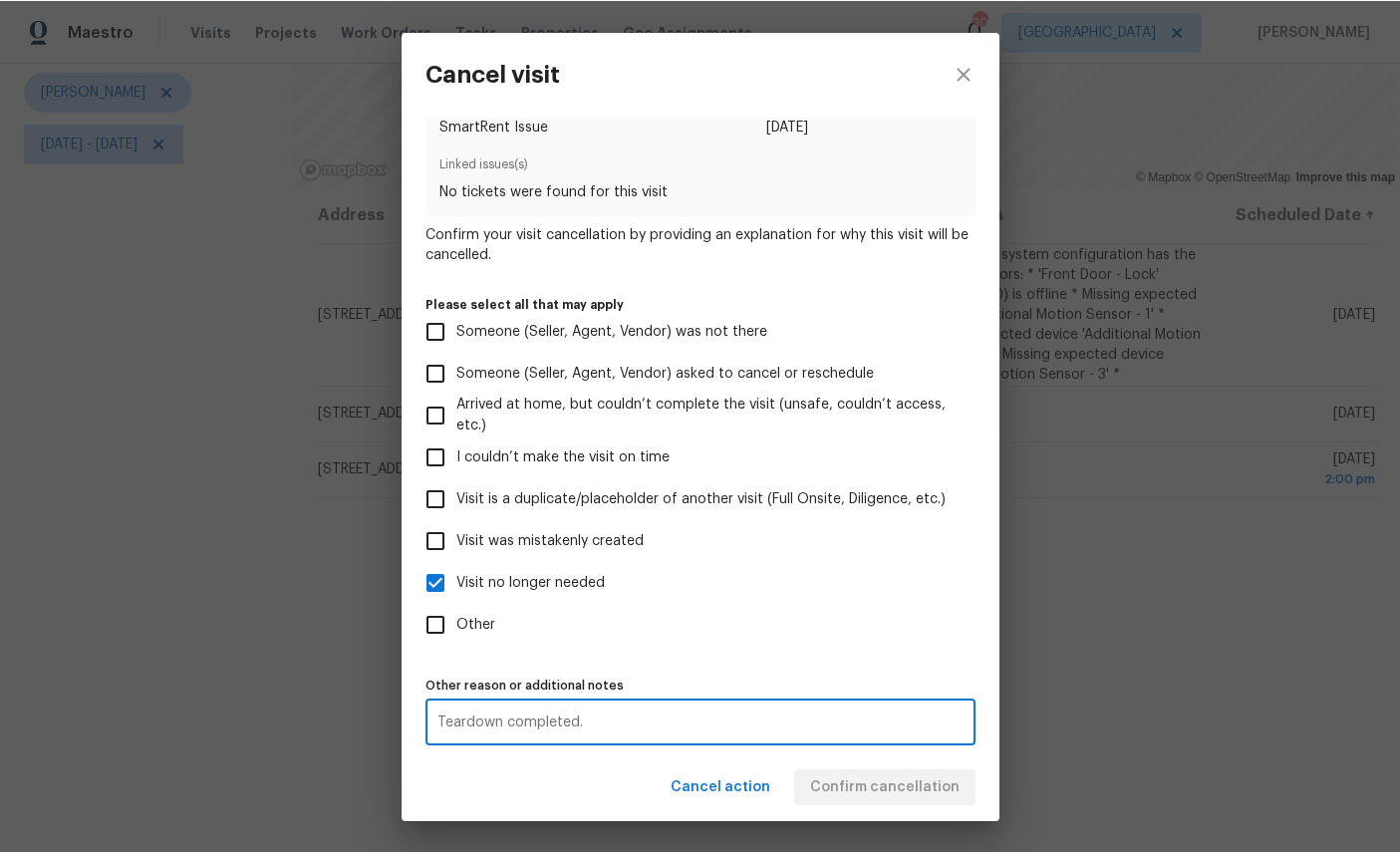 type on "Teardown completed." 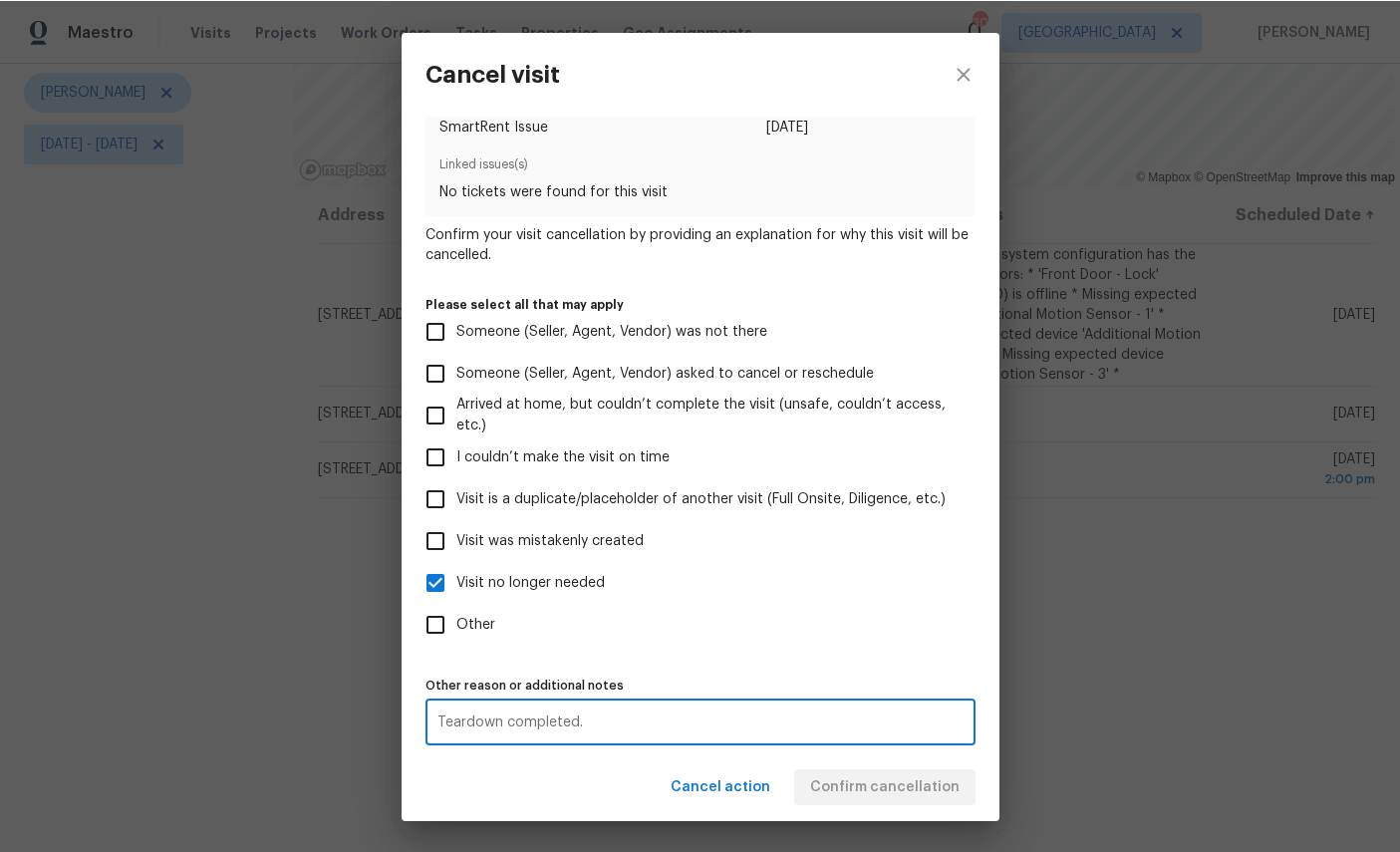 click on "Cancel action Confirm cancellation" at bounding box center (700, 786) 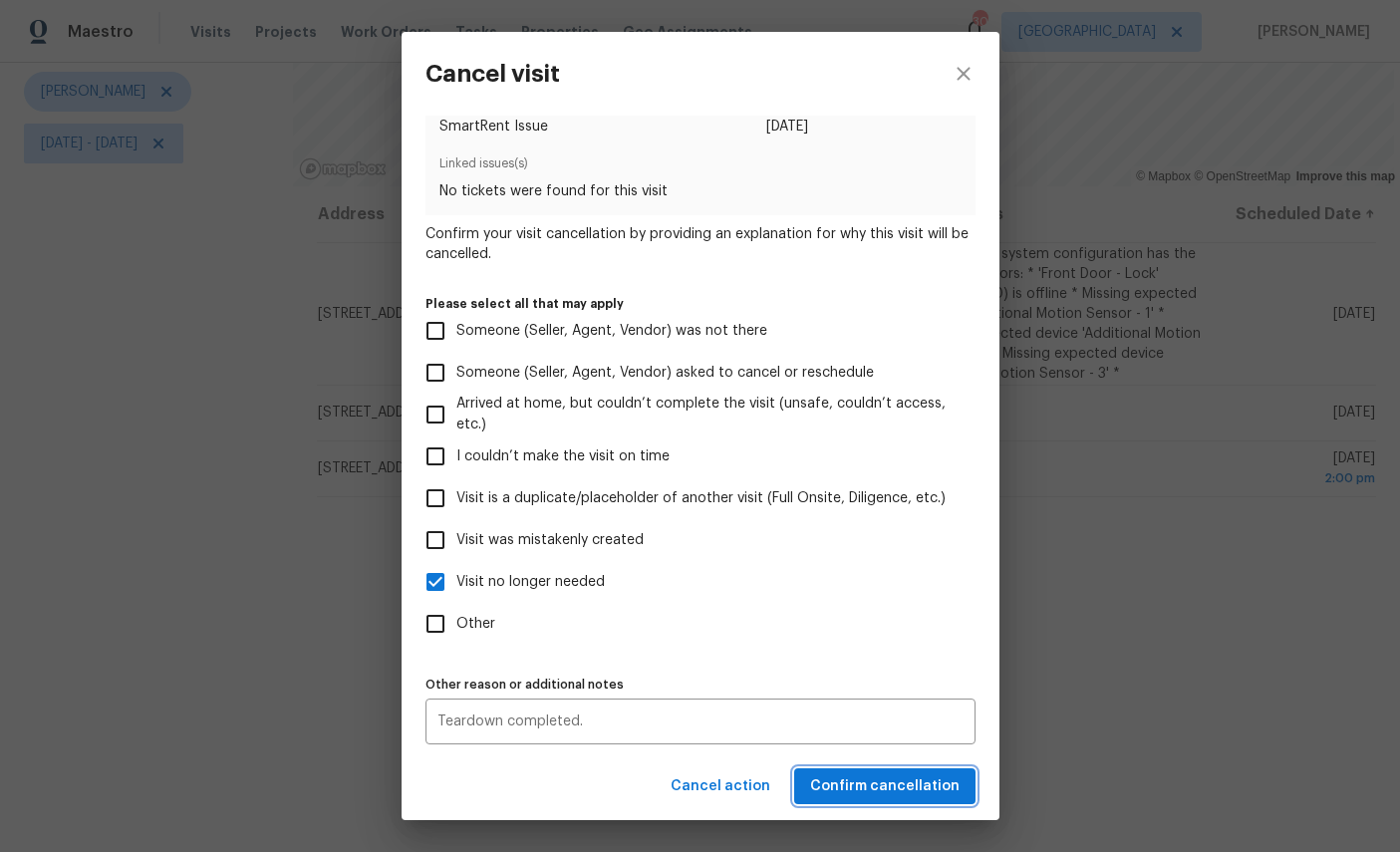 click on "Confirm cancellation" at bounding box center [885, 786] 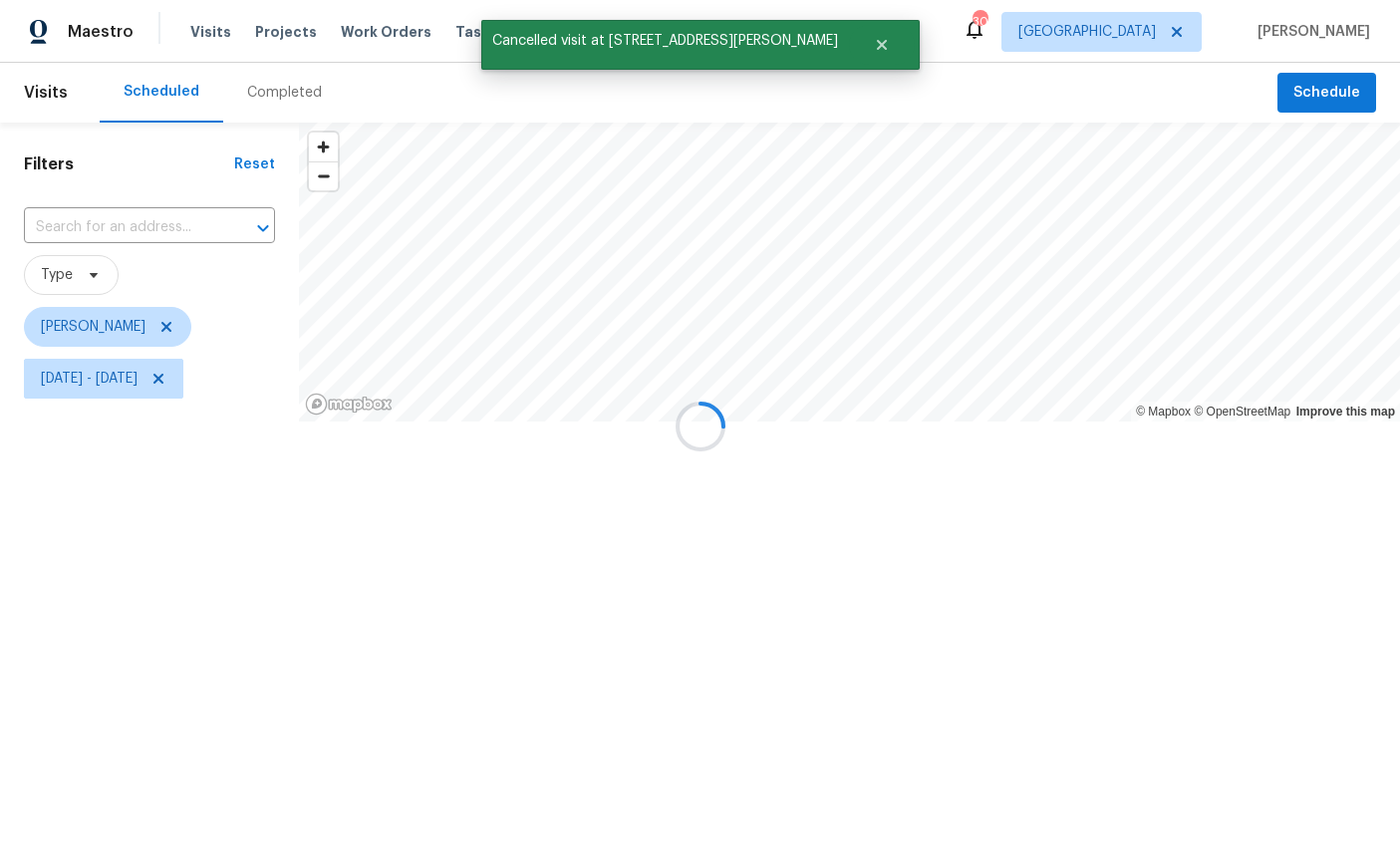 scroll, scrollTop: 0, scrollLeft: 0, axis: both 